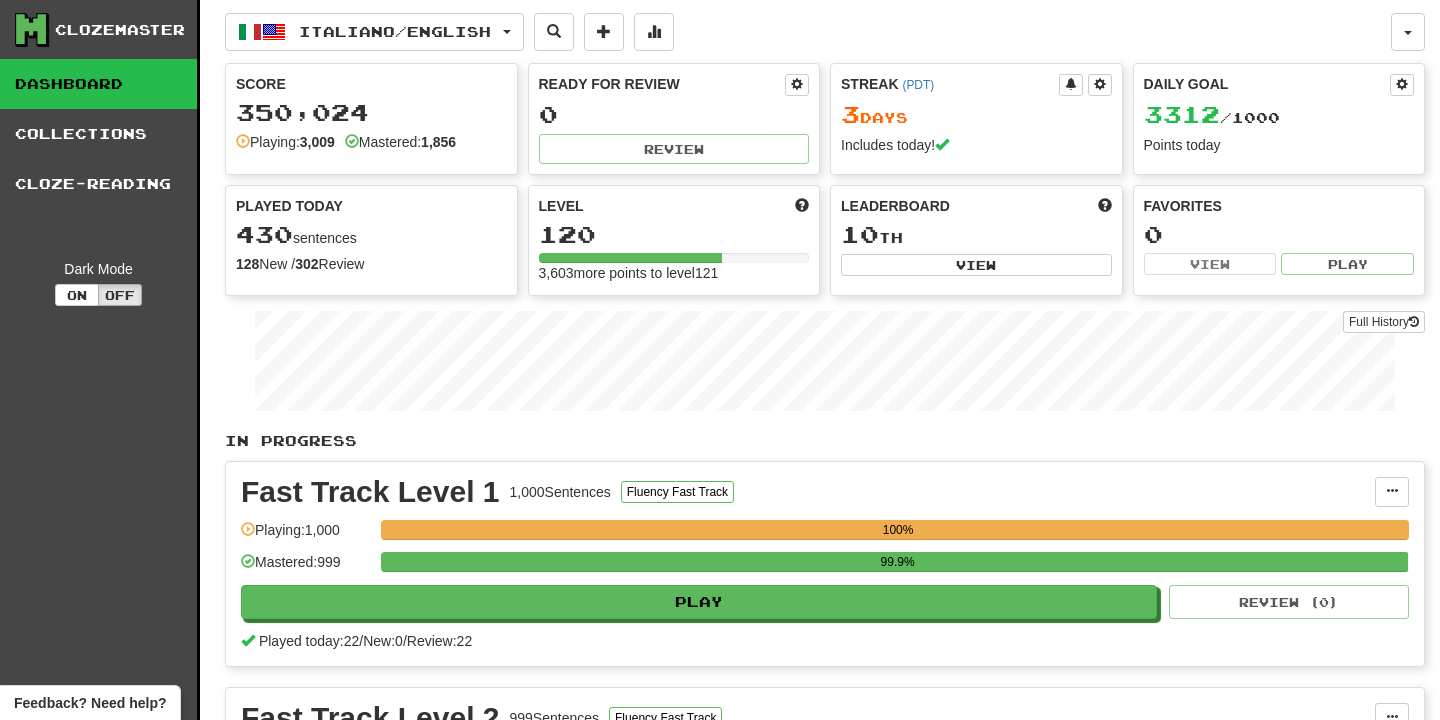 scroll, scrollTop: 0, scrollLeft: 0, axis: both 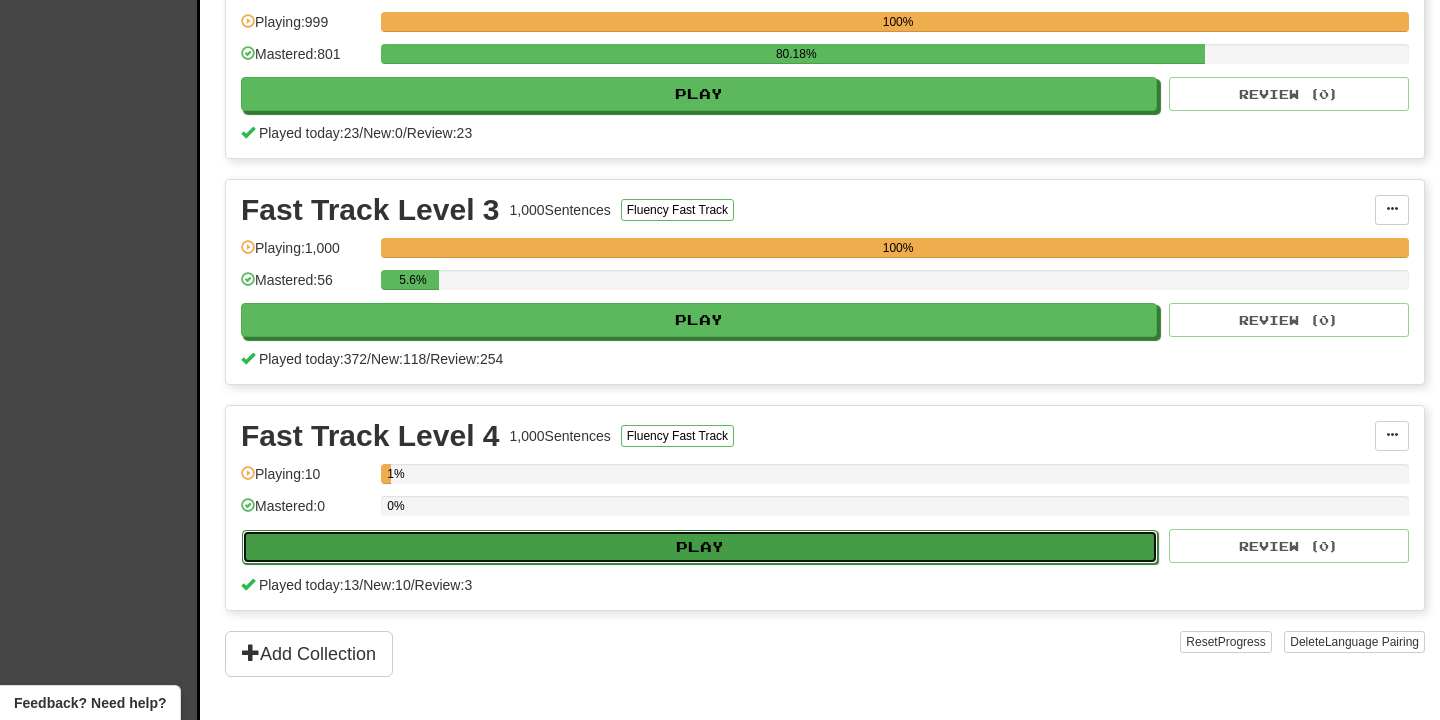 click on "Play" at bounding box center (700, 547) 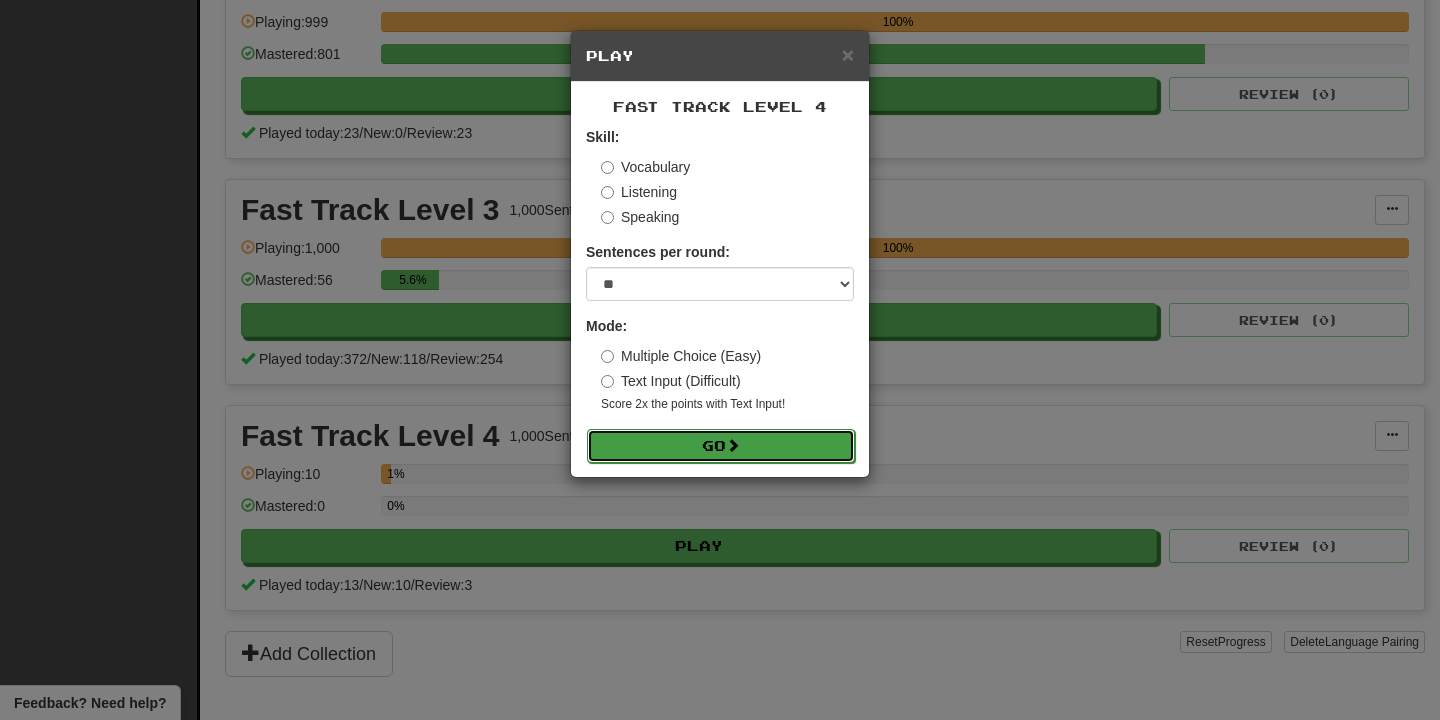 click on "Go" at bounding box center (721, 446) 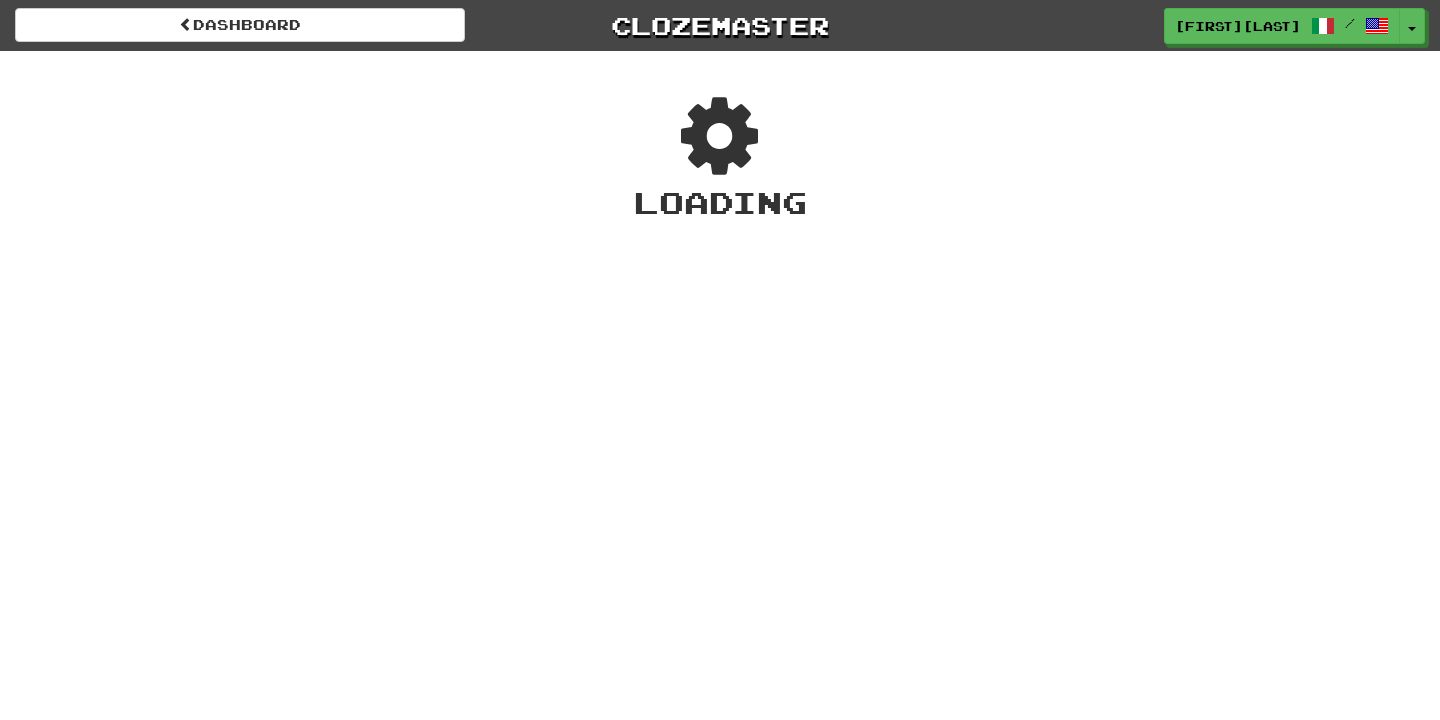 scroll, scrollTop: 0, scrollLeft: 0, axis: both 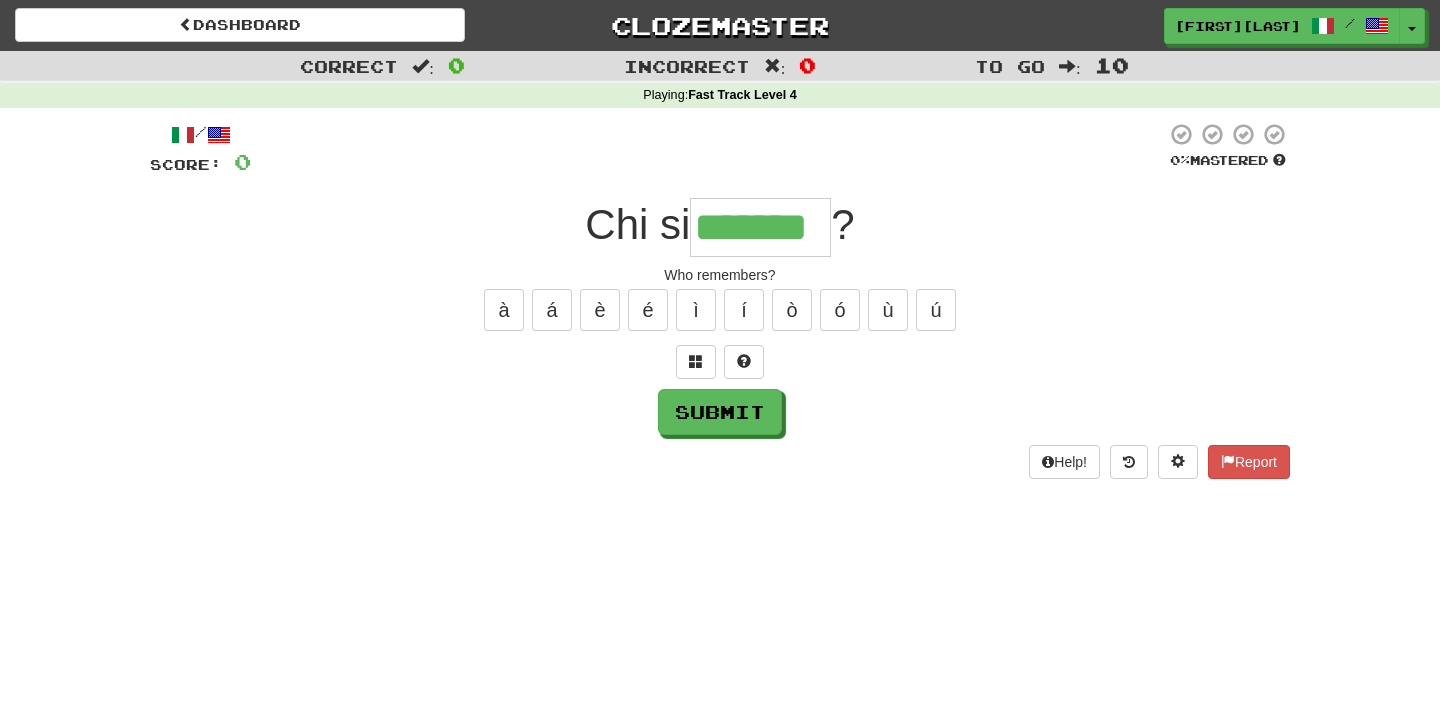 type on "*******" 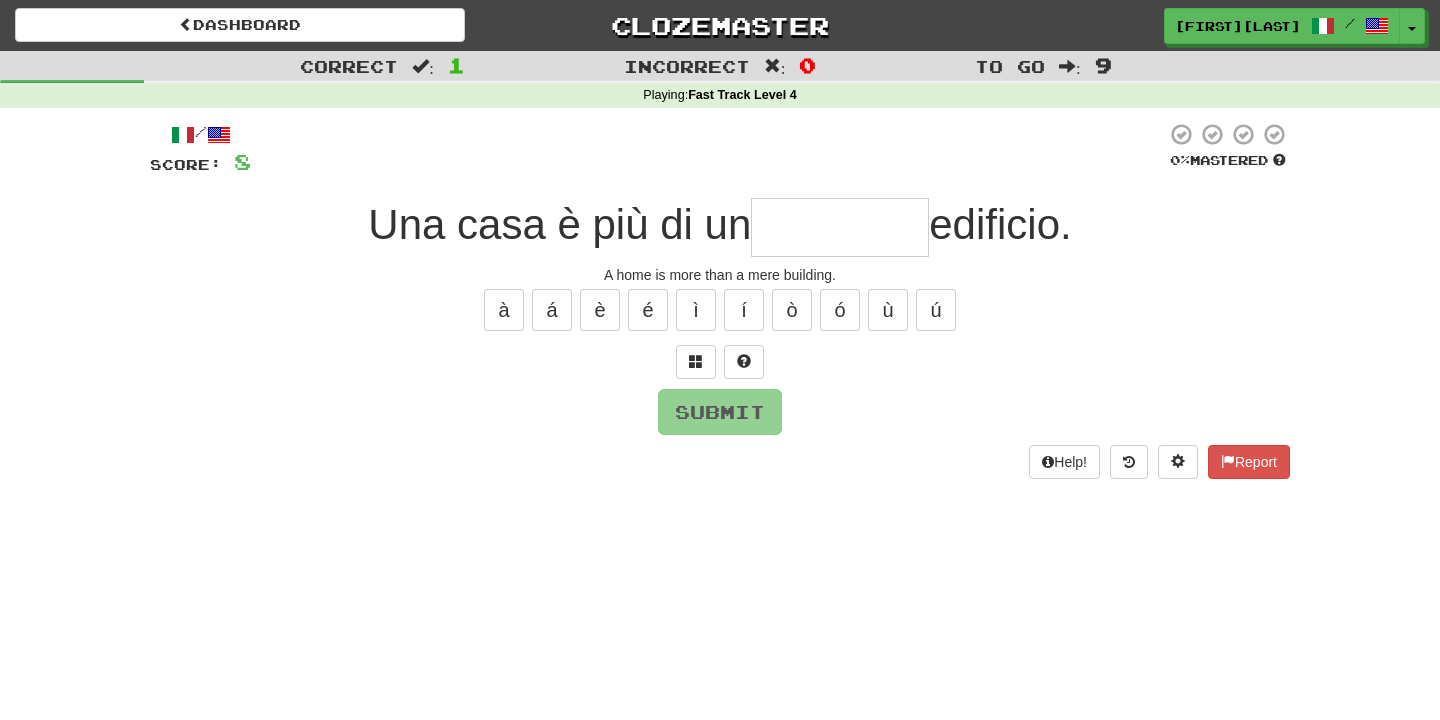 type on "*" 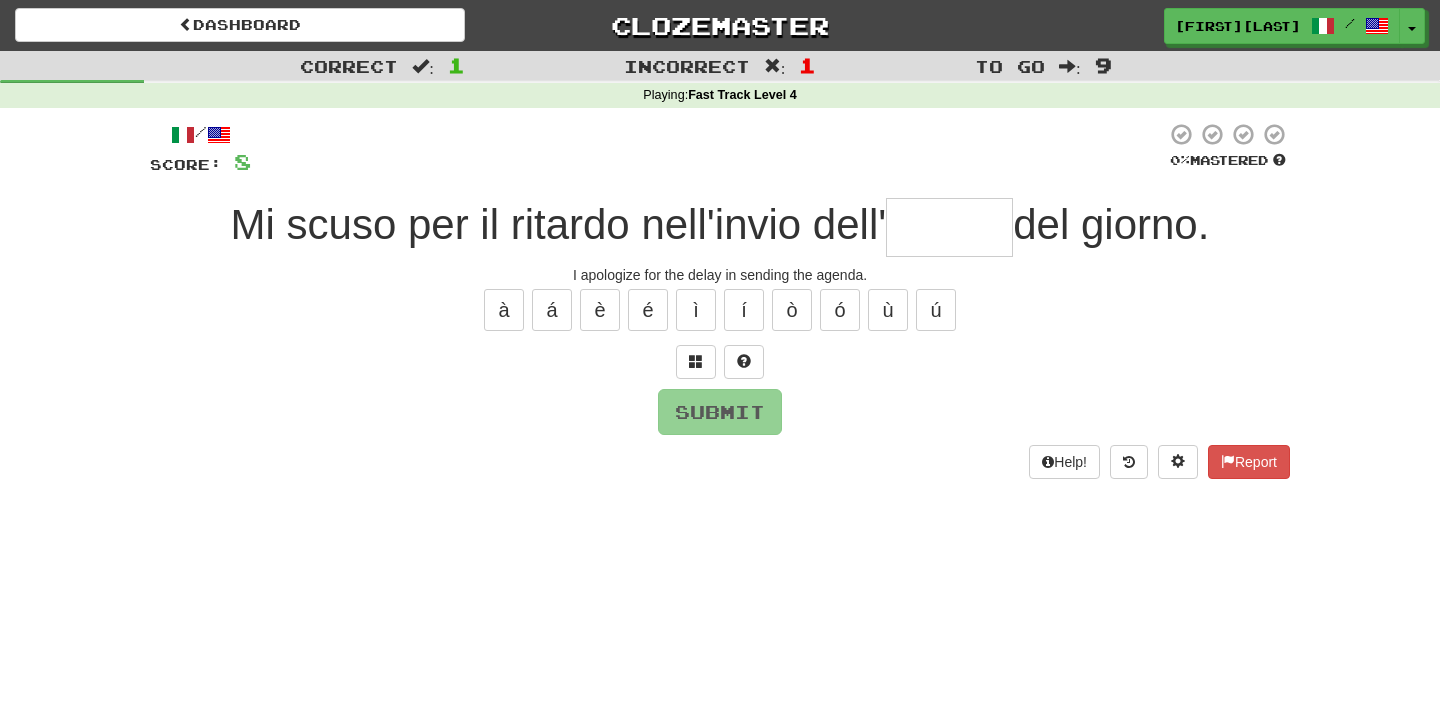 type on "*" 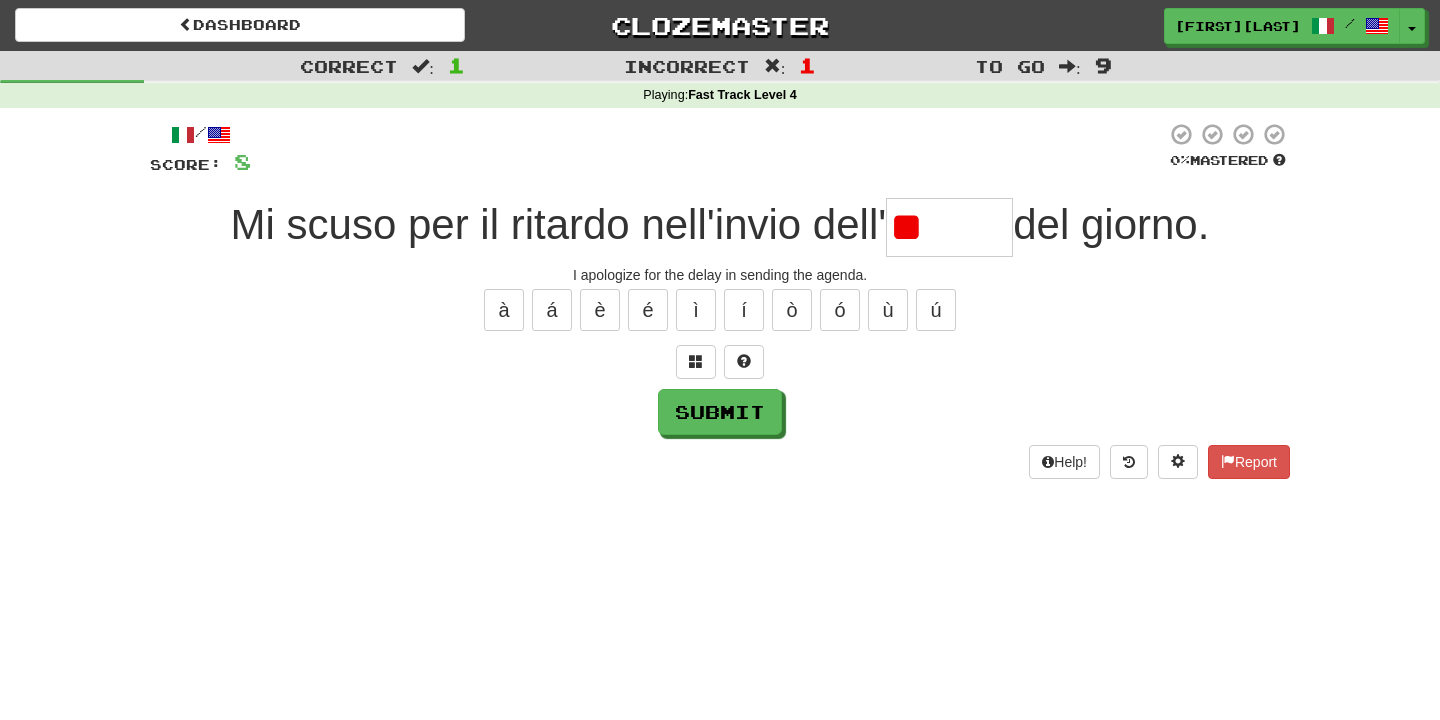 type on "*" 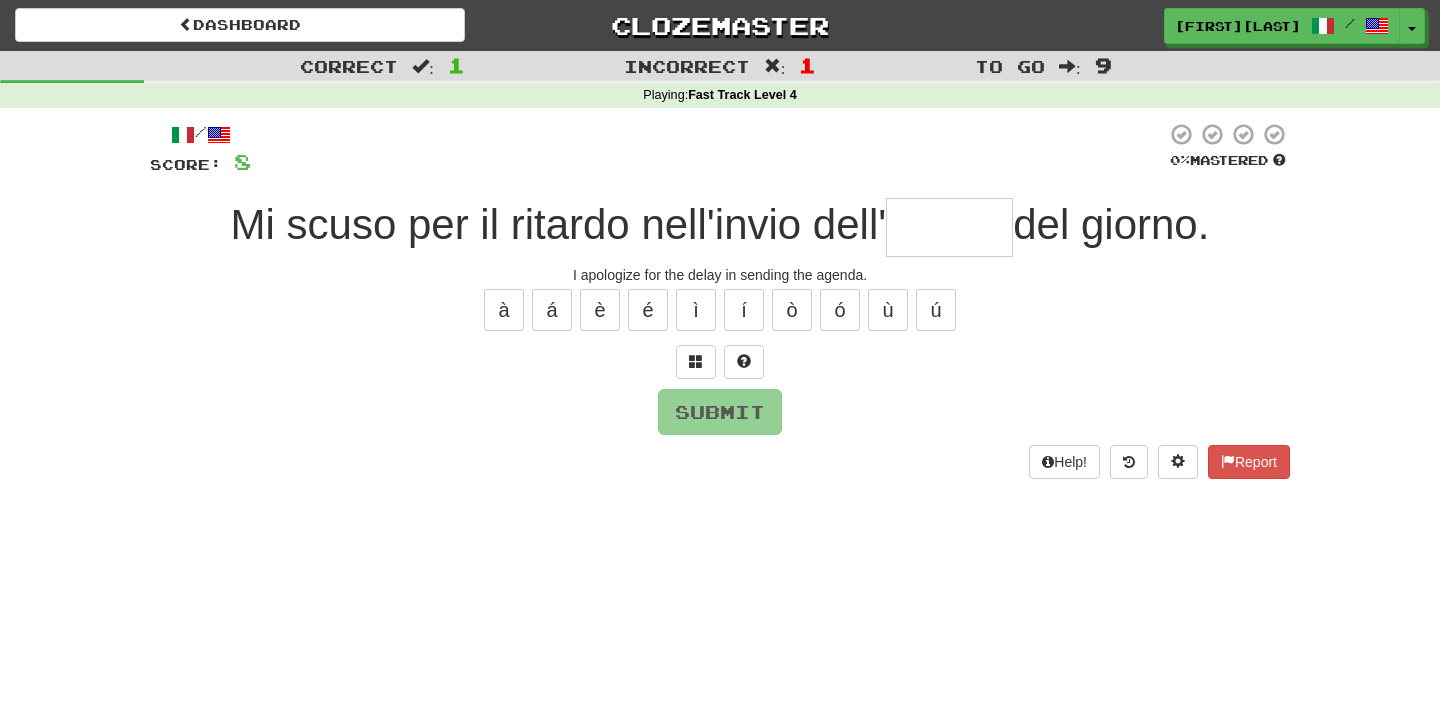 type on "******" 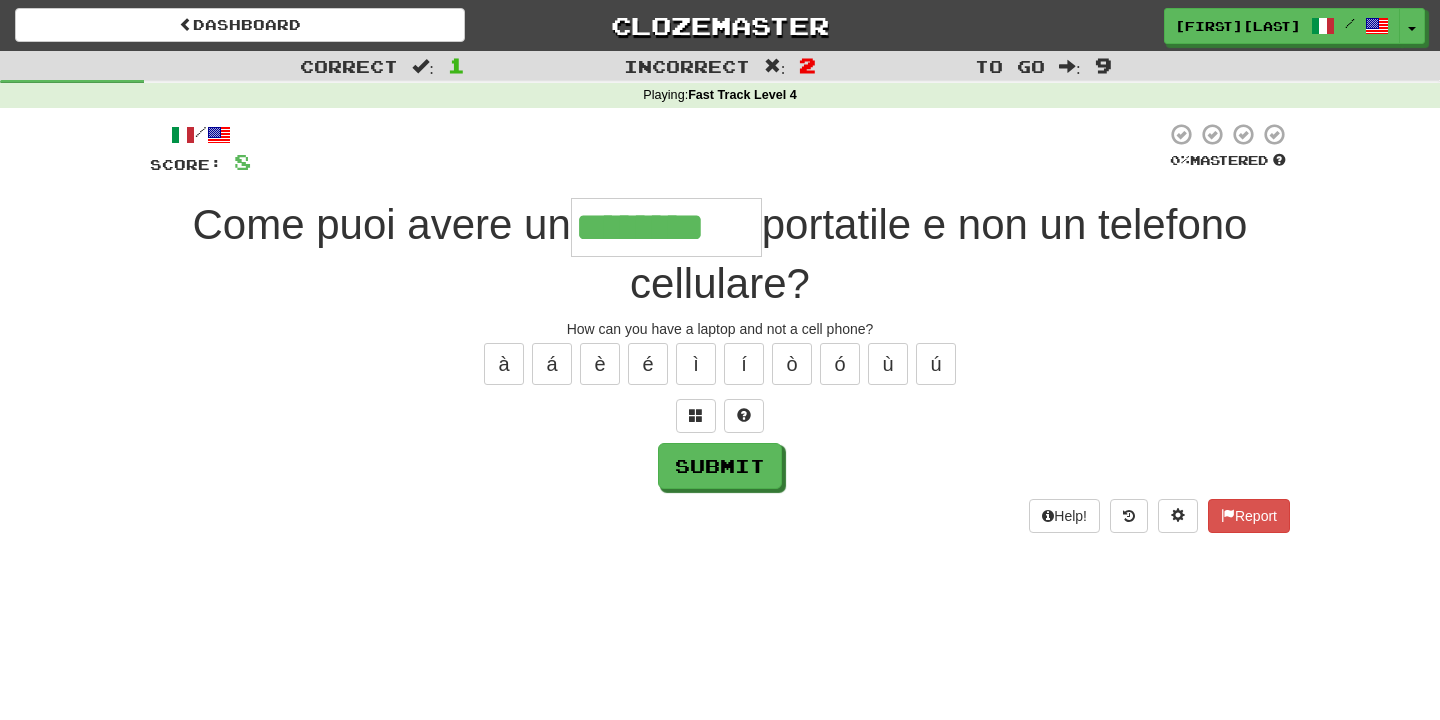 type on "********" 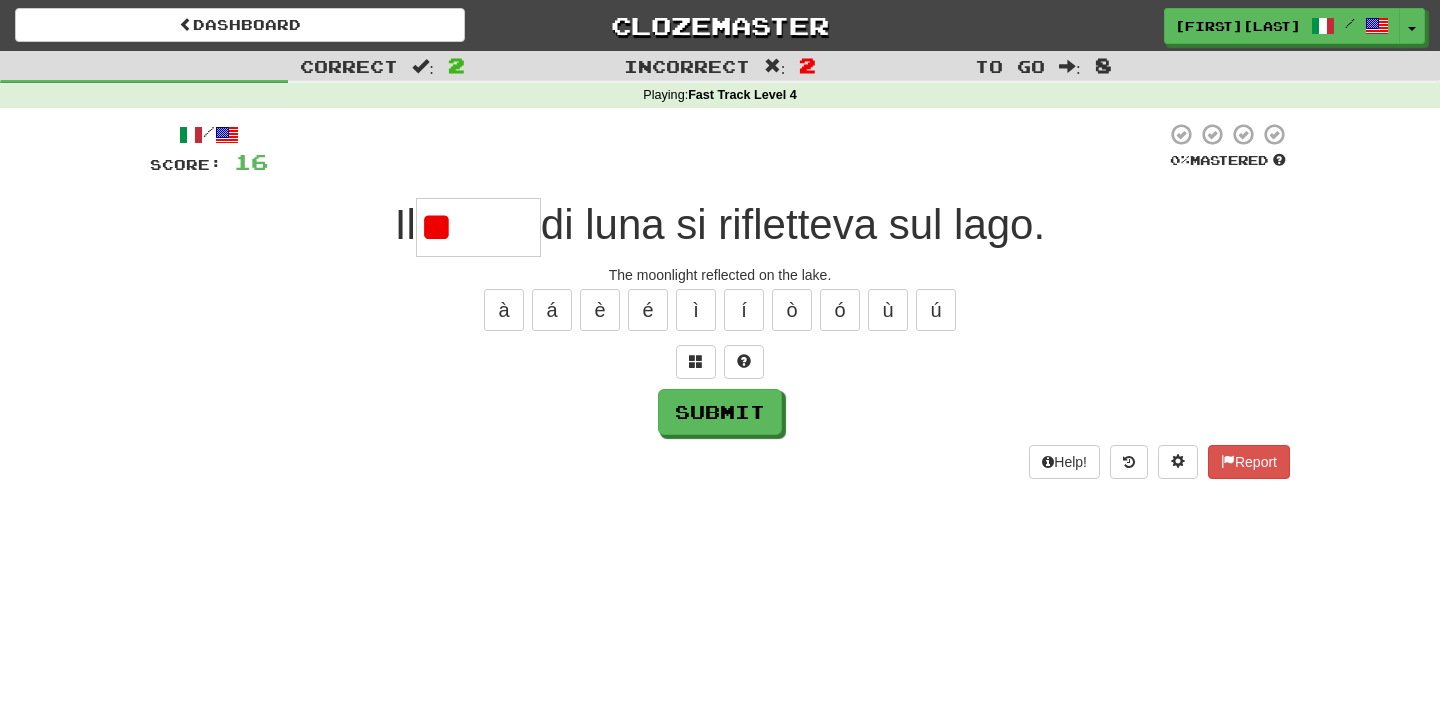 type on "*" 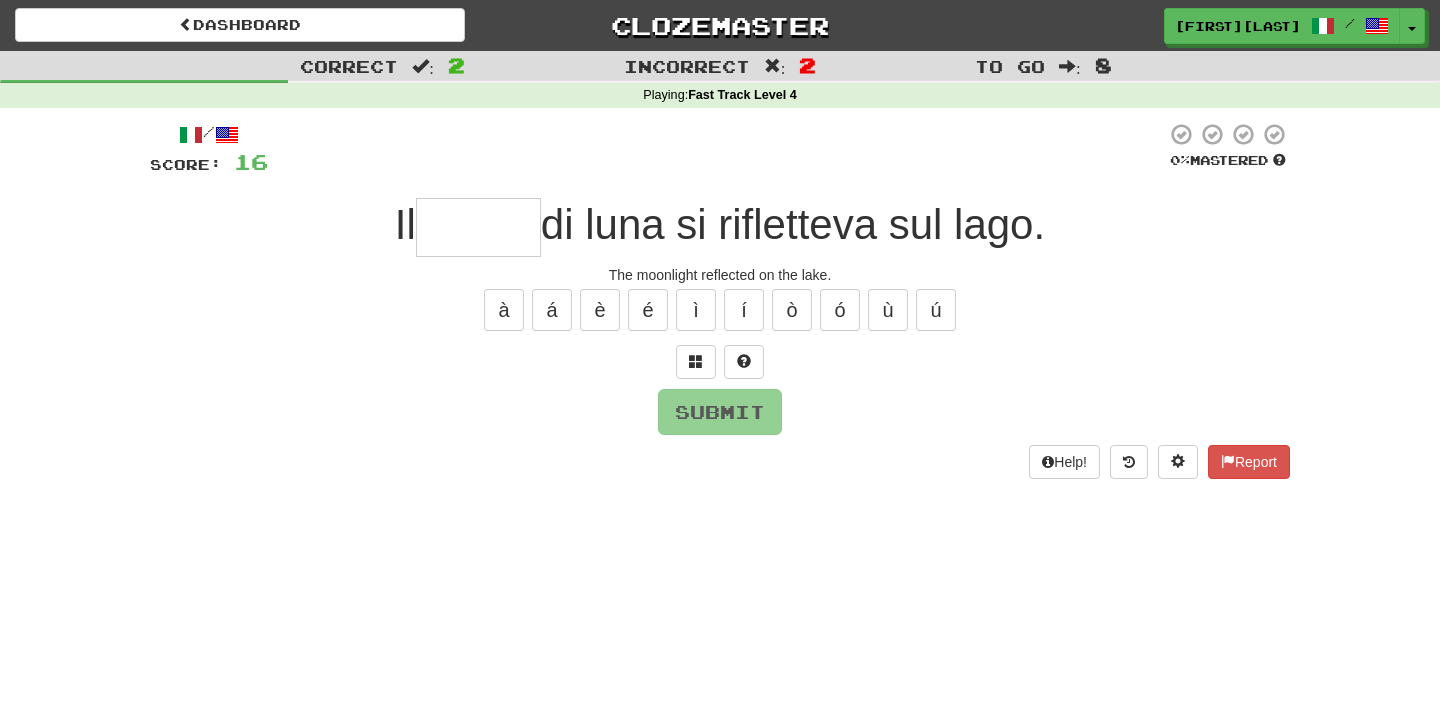 type on "******" 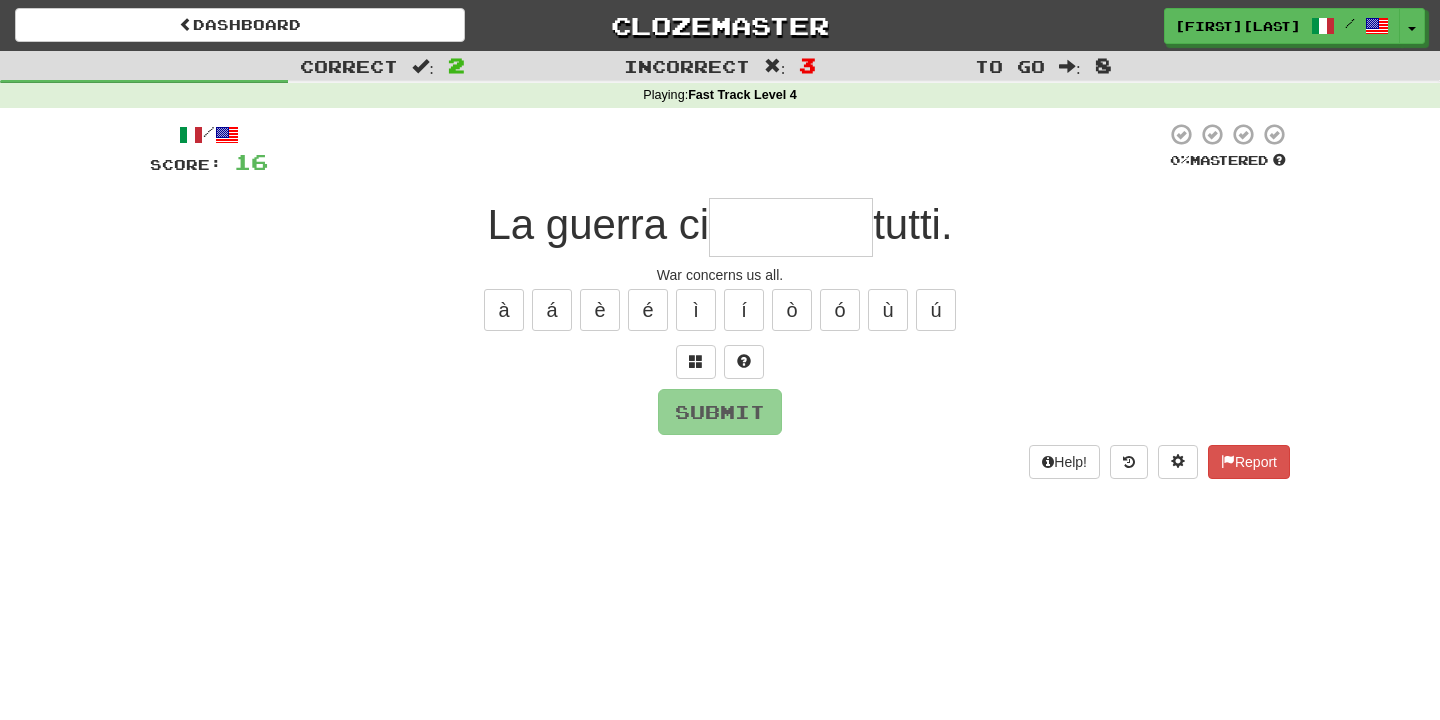 type on "********" 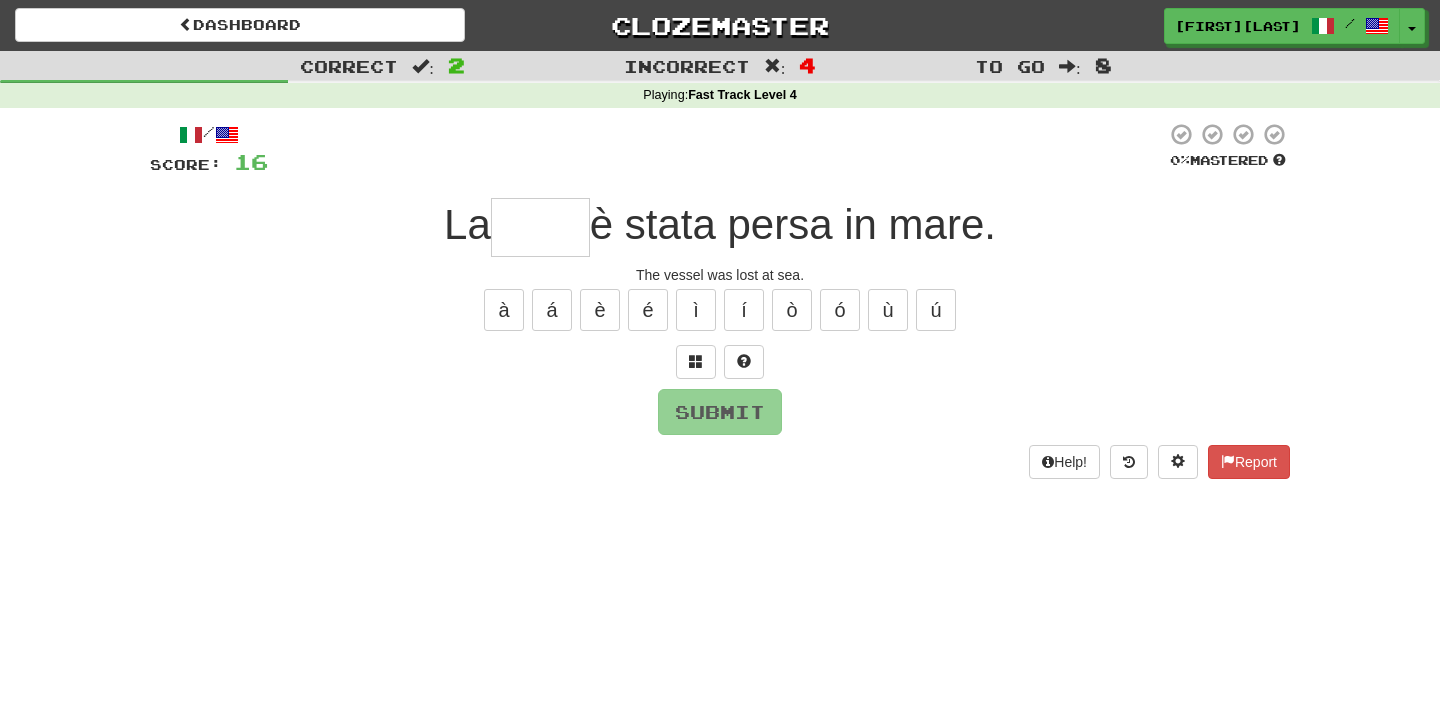 type on "****" 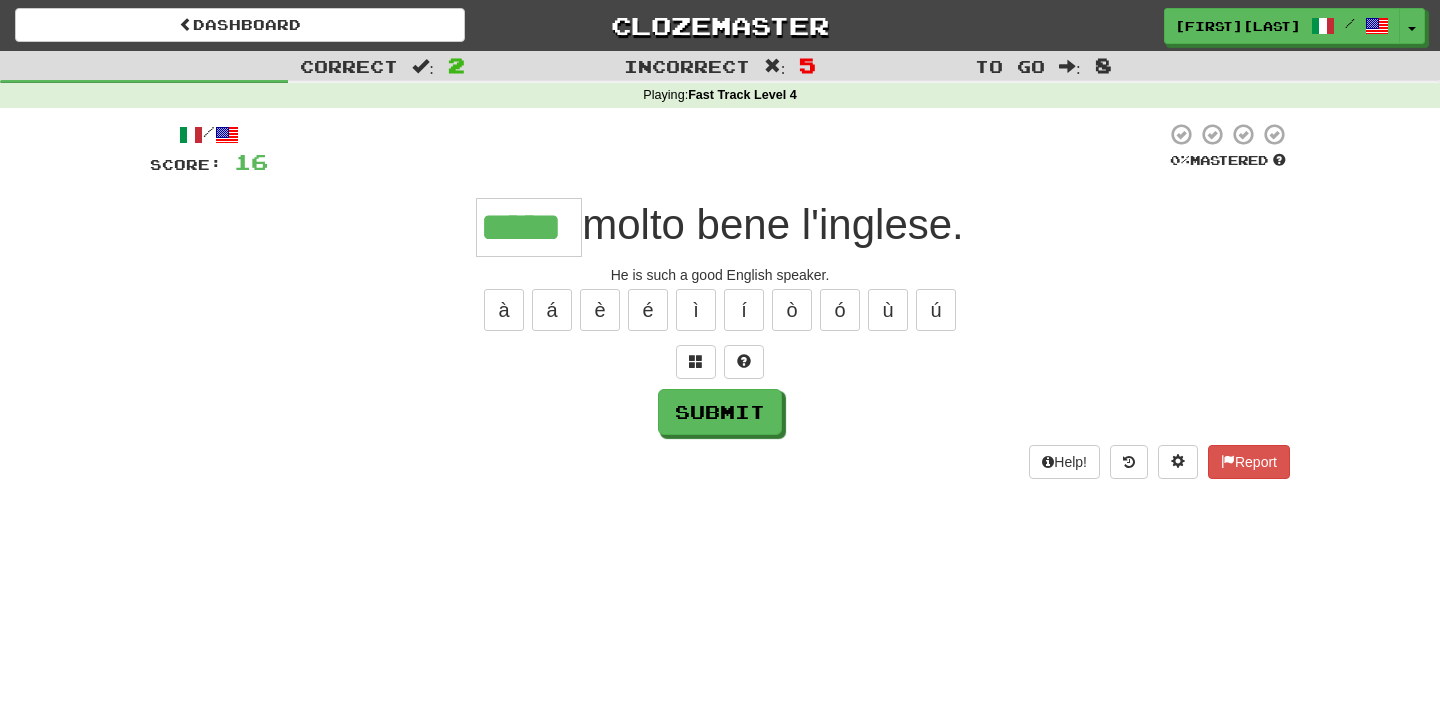 type on "*****" 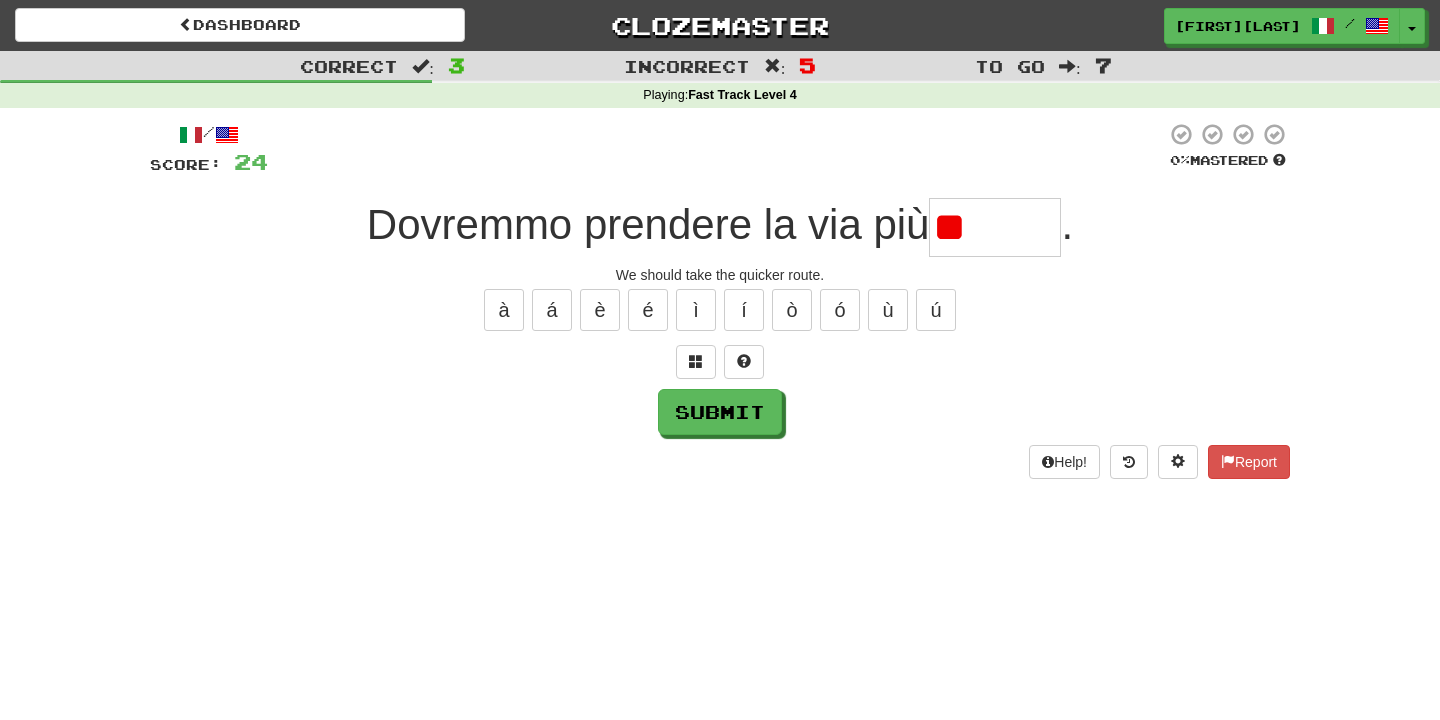 type on "*" 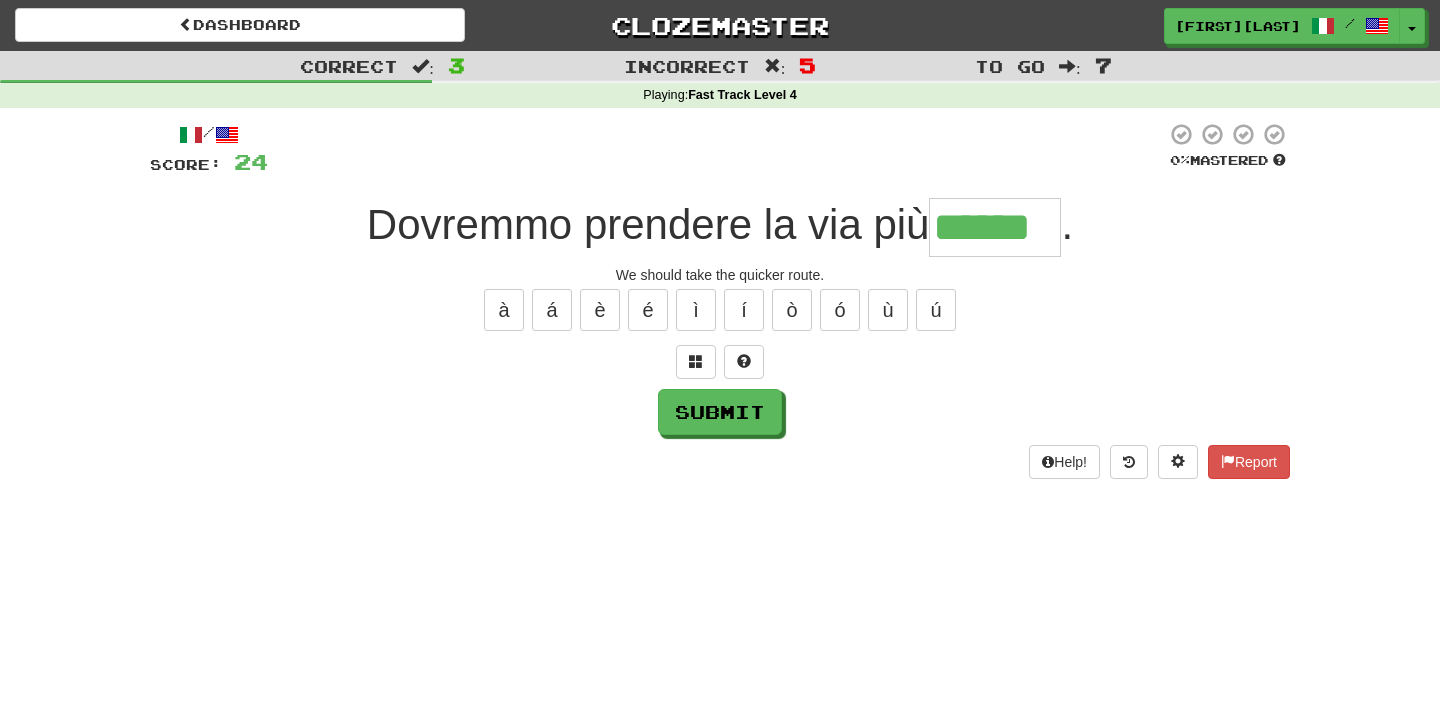 type on "******" 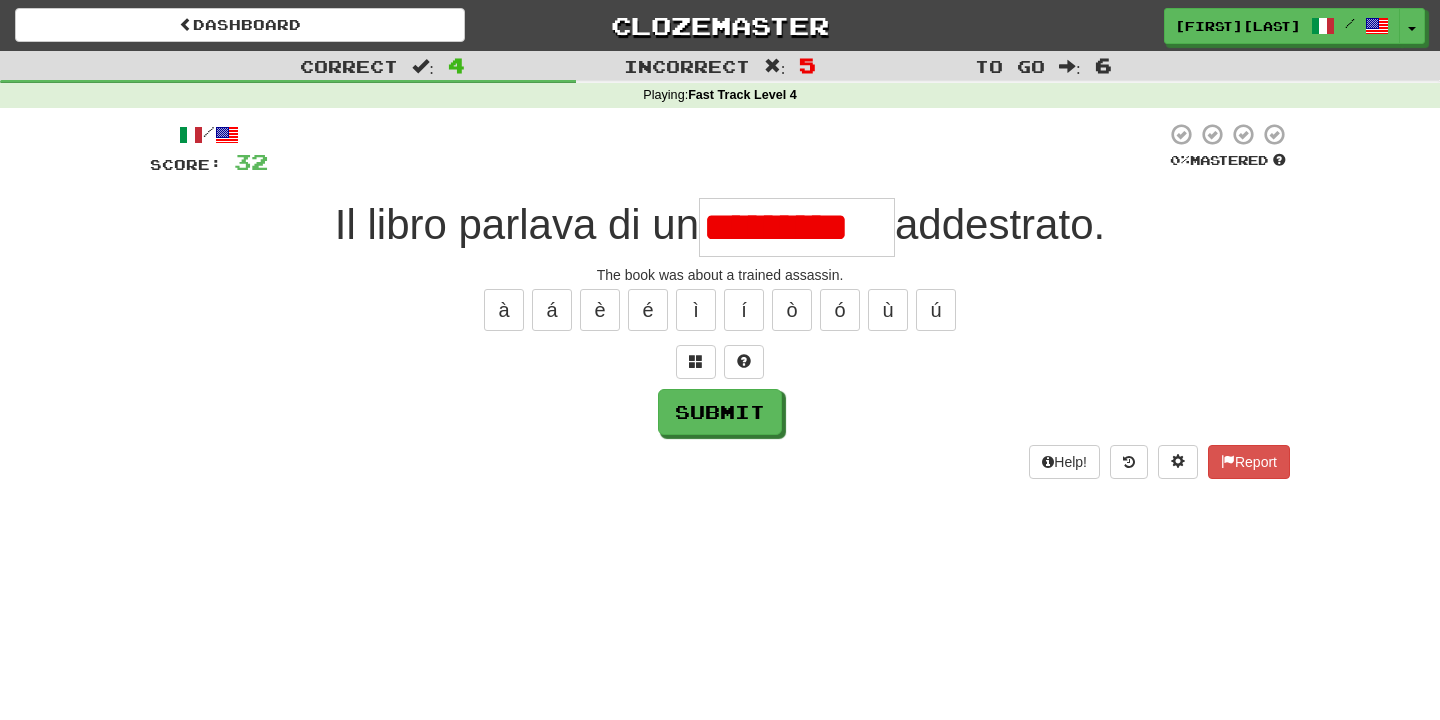scroll, scrollTop: 0, scrollLeft: 0, axis: both 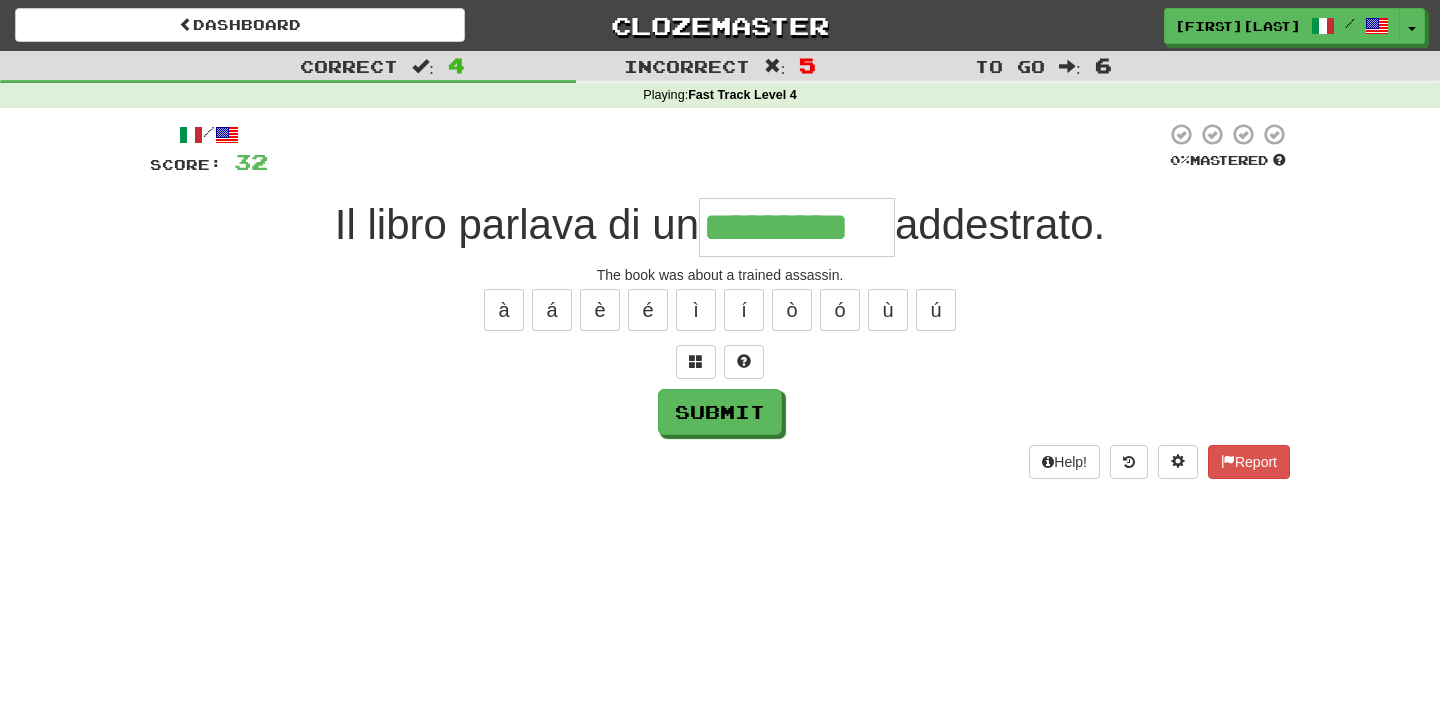 type on "*********" 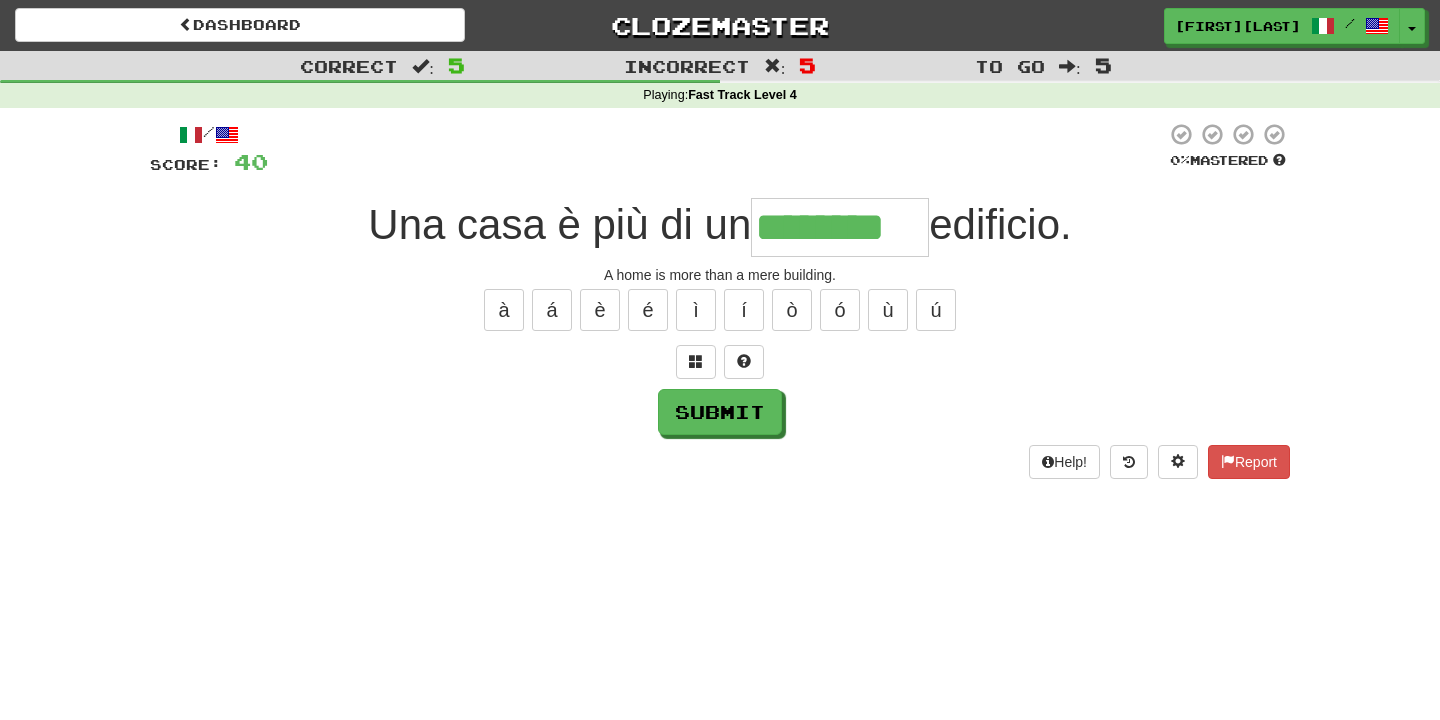 type on "********" 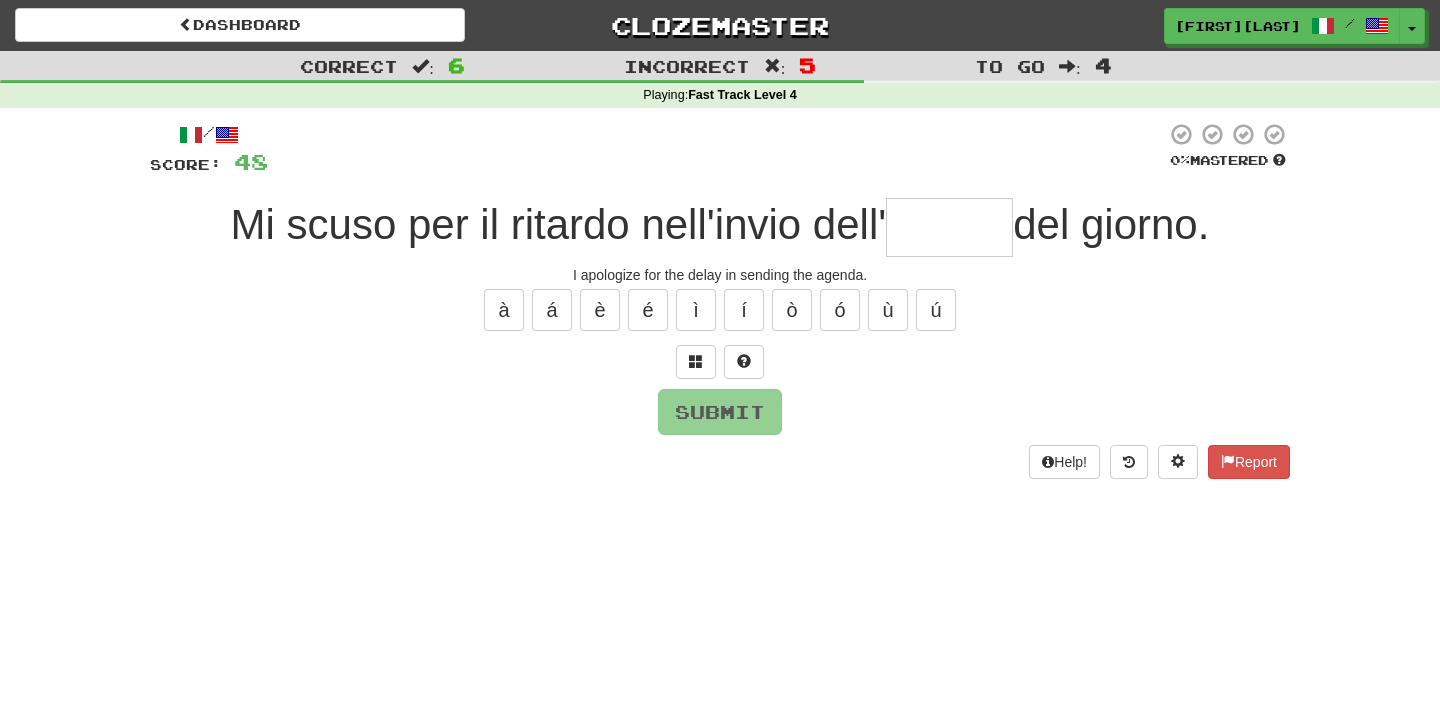 type on "*" 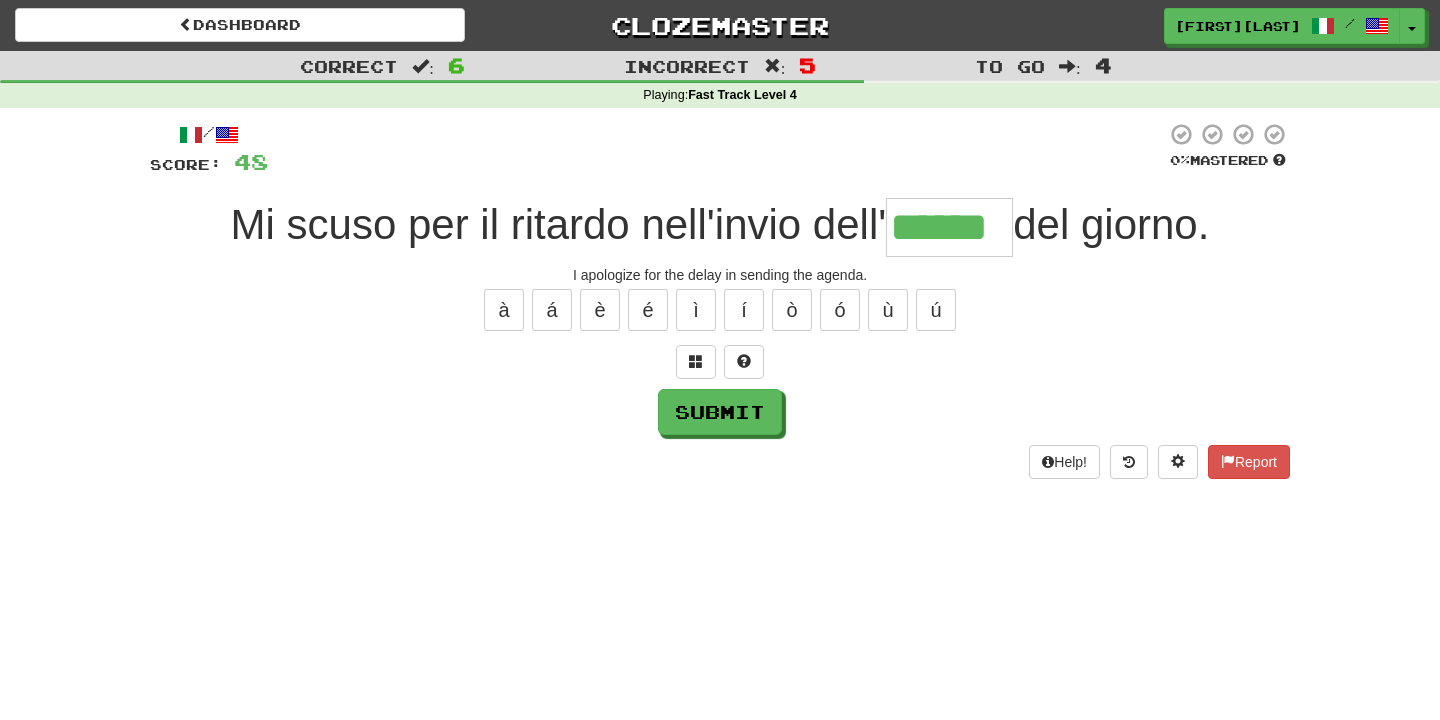 type on "******" 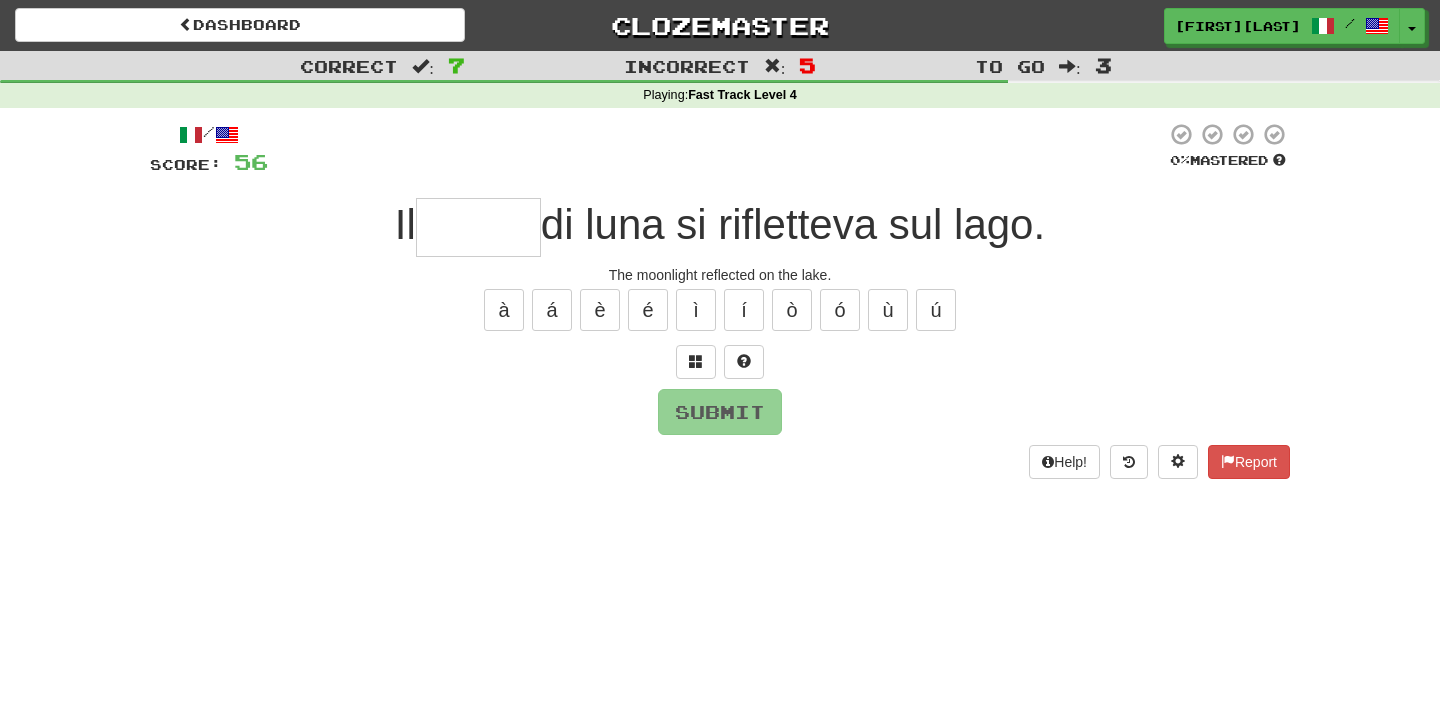 type on "******" 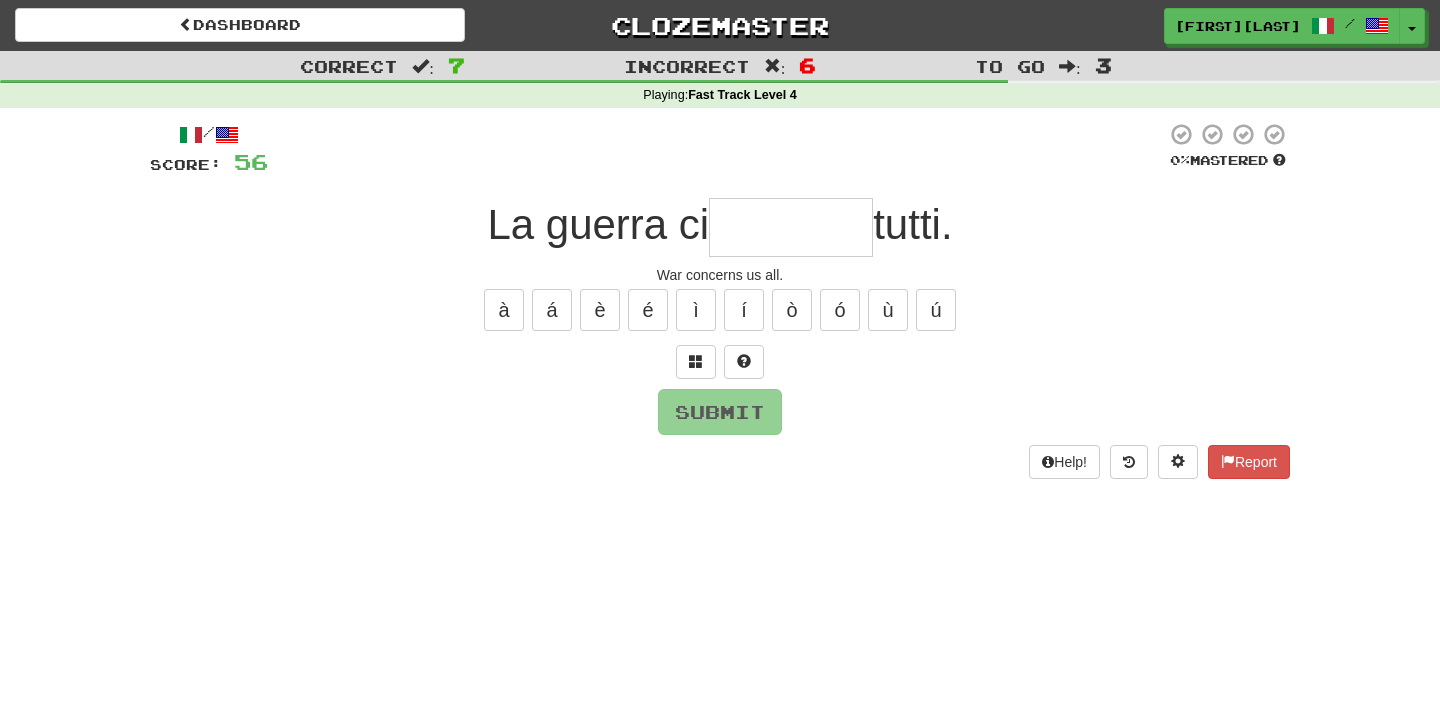 type on "********" 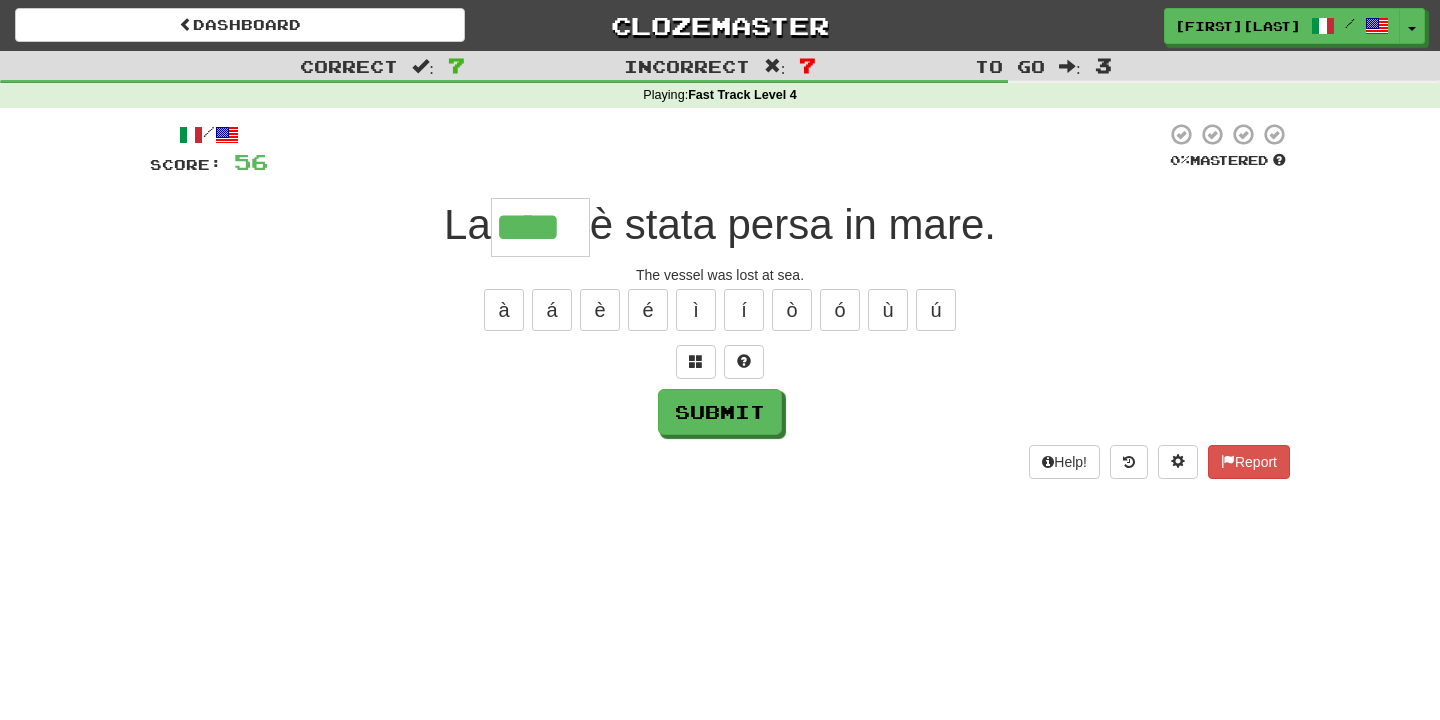 type on "****" 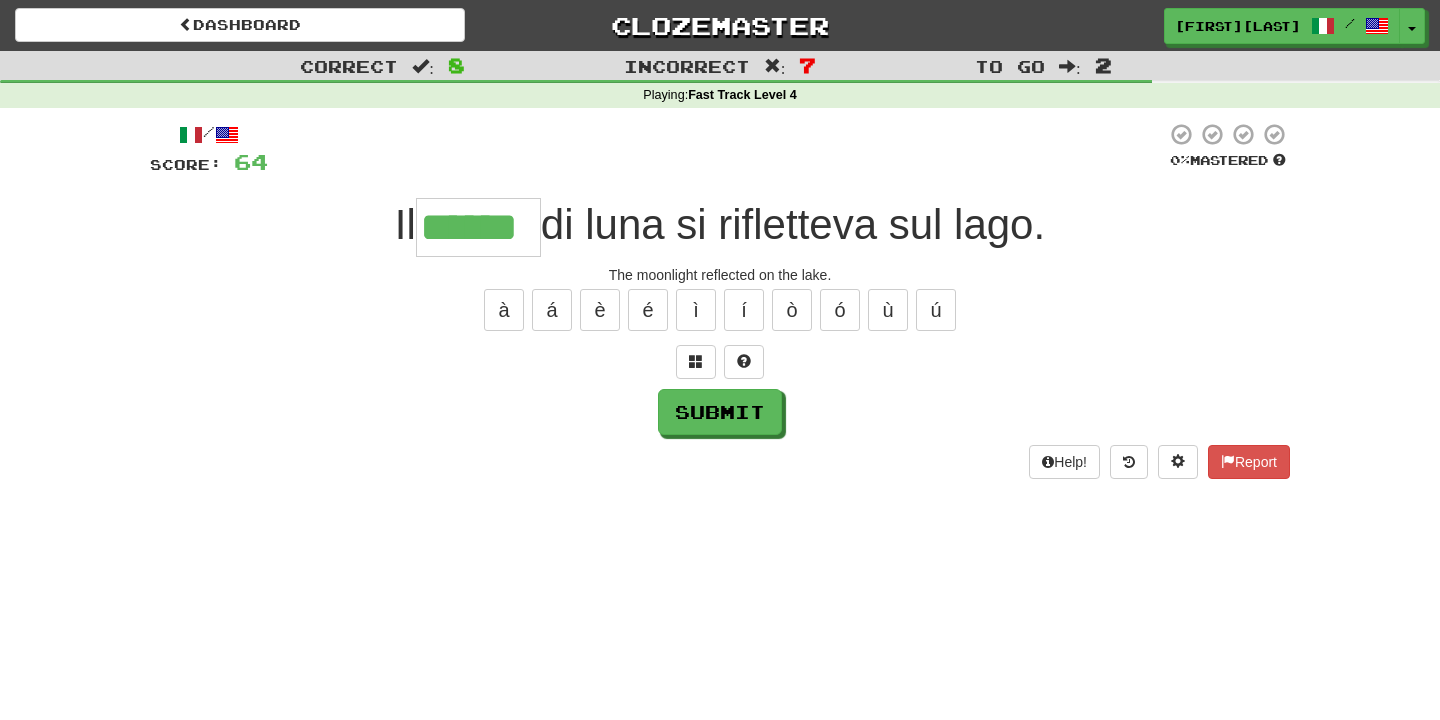 type on "******" 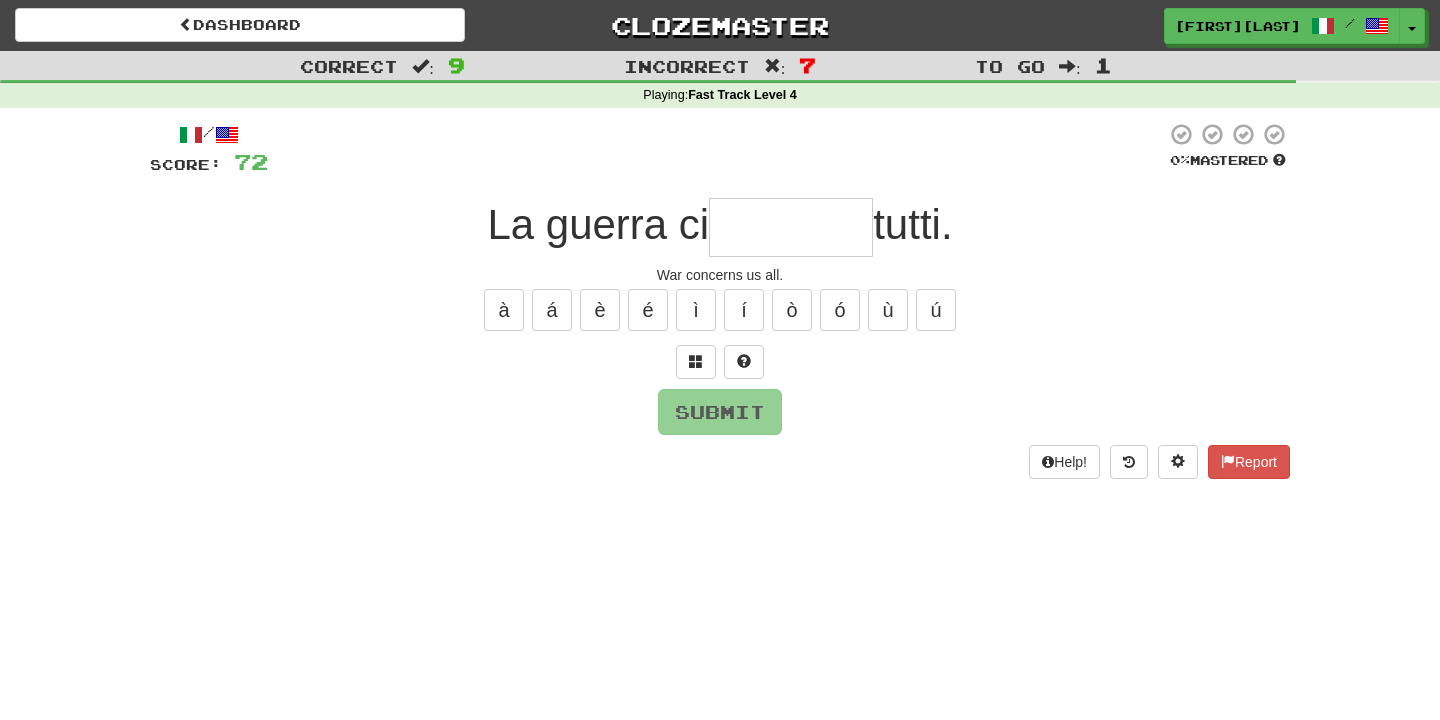 type on "********" 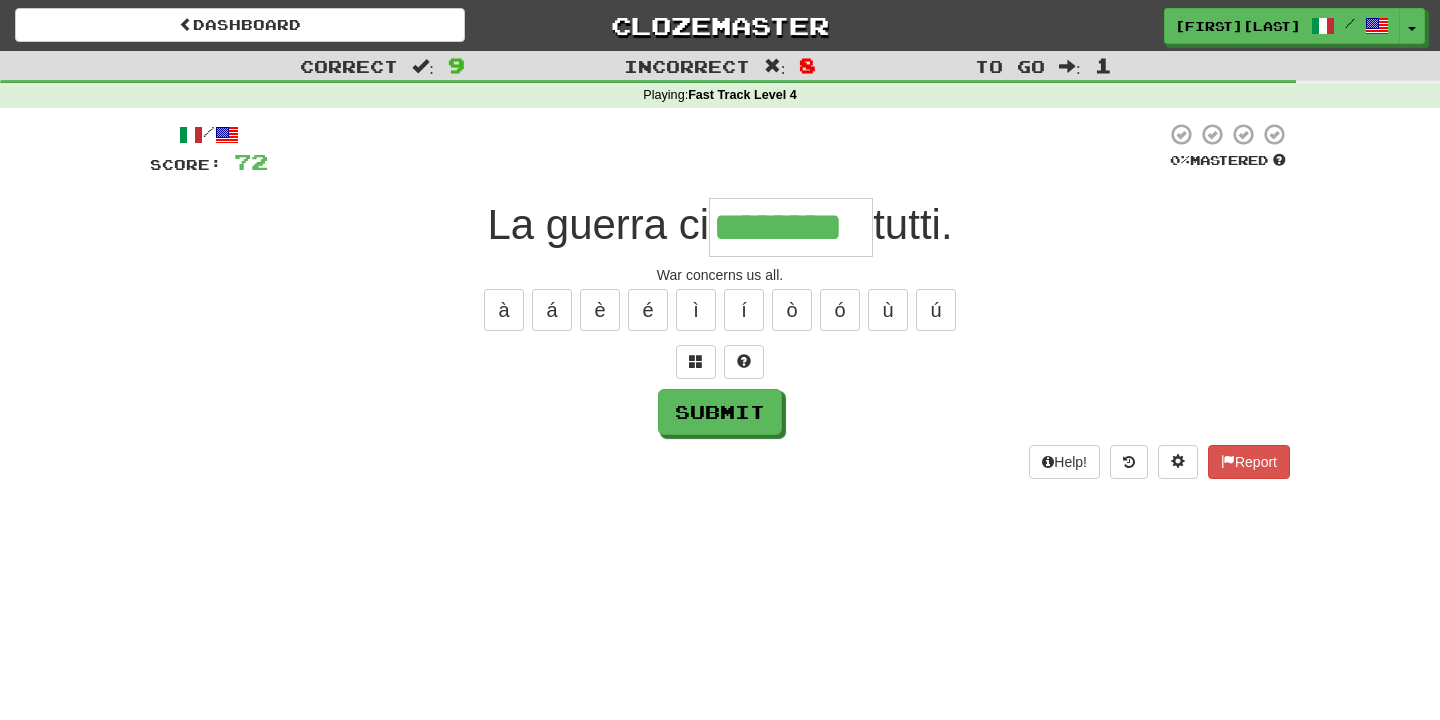 type on "********" 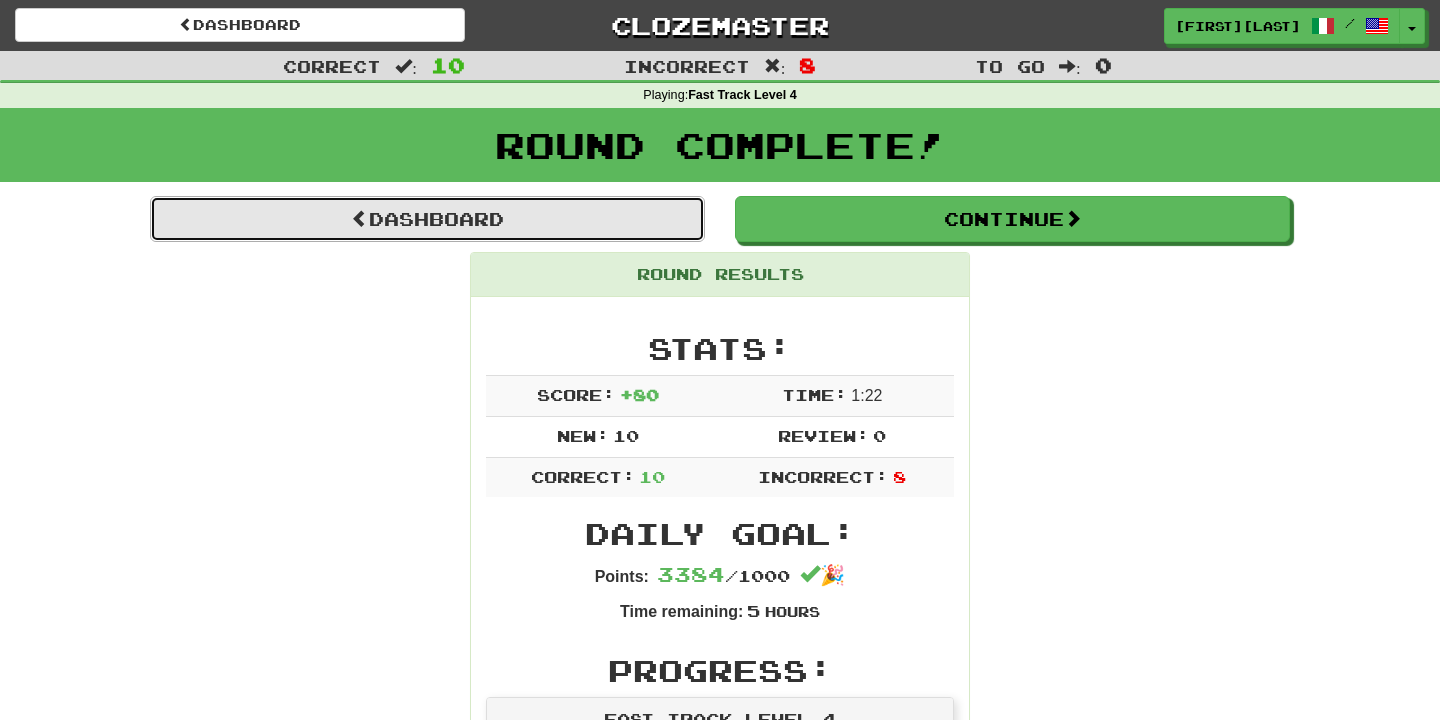 click on "Dashboard" at bounding box center [427, 219] 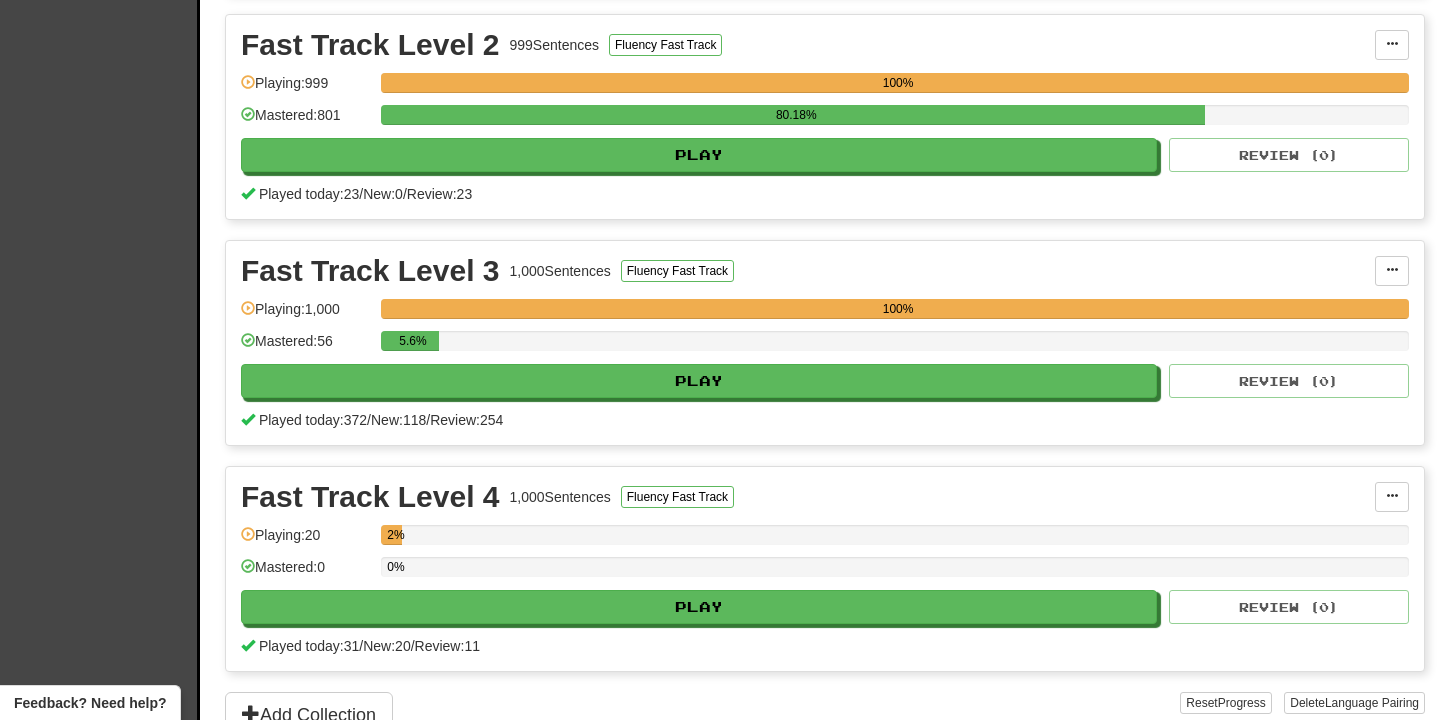 scroll, scrollTop: 728, scrollLeft: 0, axis: vertical 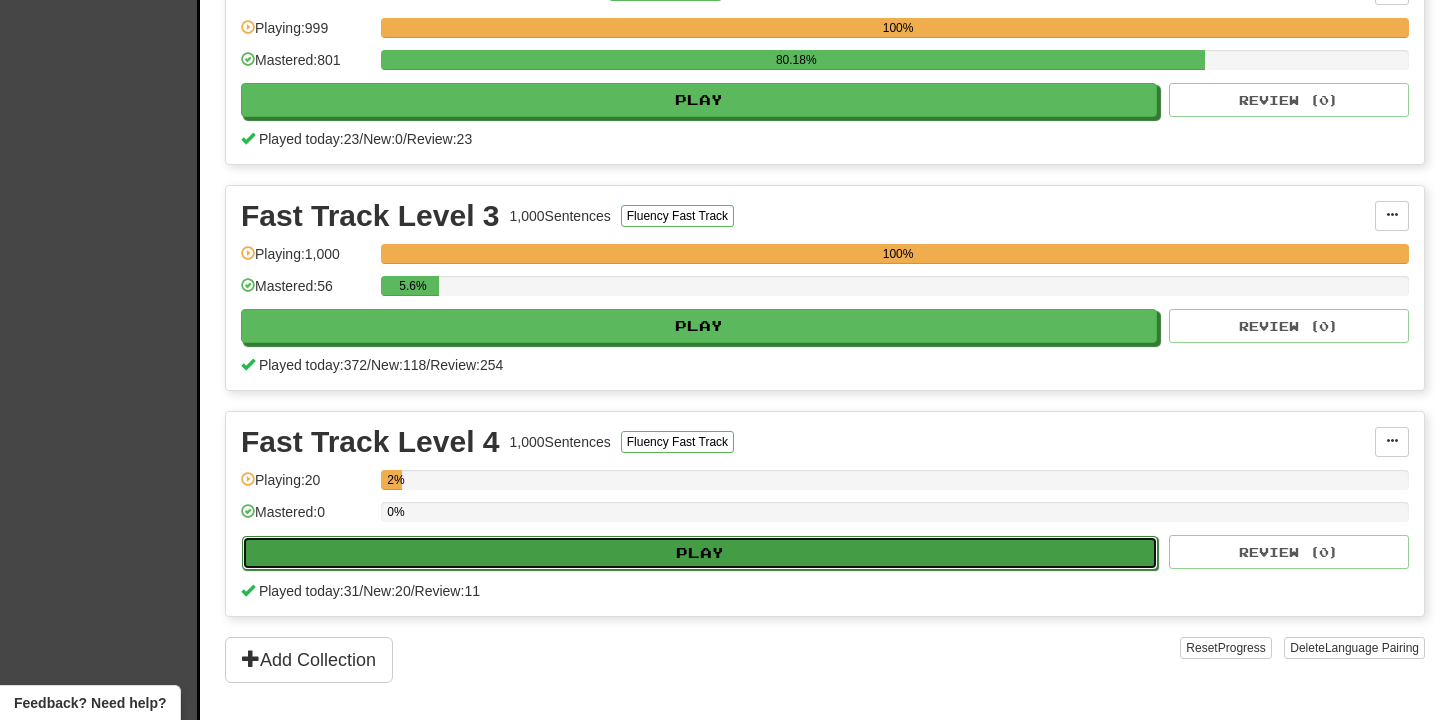 click on "Play" at bounding box center (700, 553) 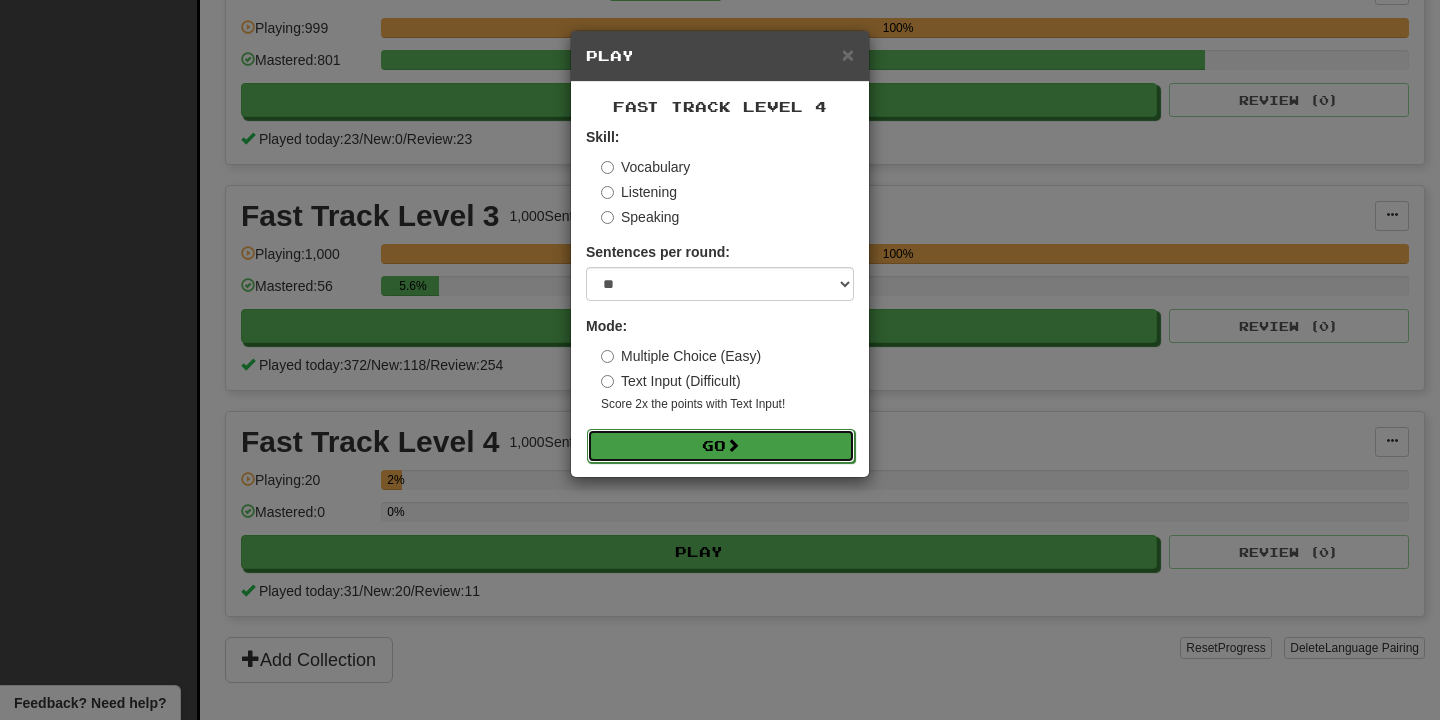 click on "Go" at bounding box center [721, 446] 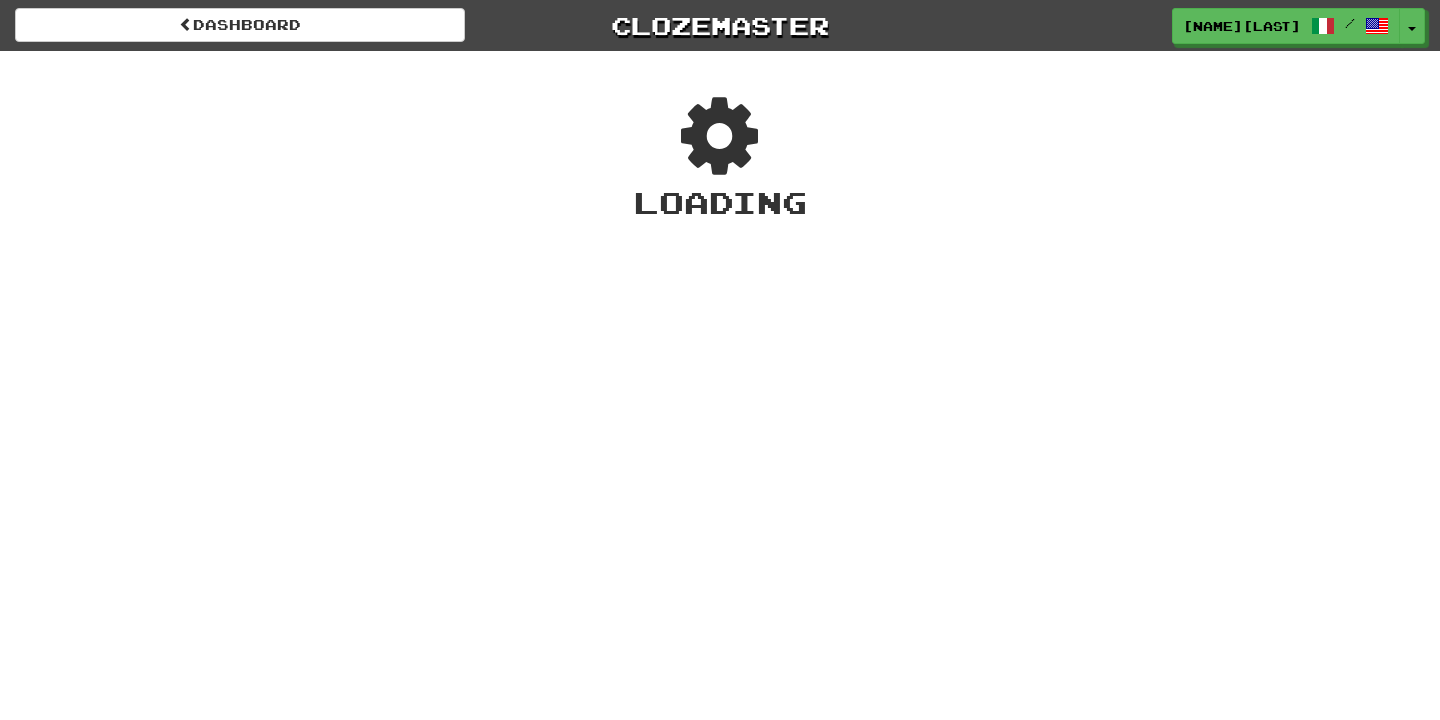 scroll, scrollTop: 0, scrollLeft: 0, axis: both 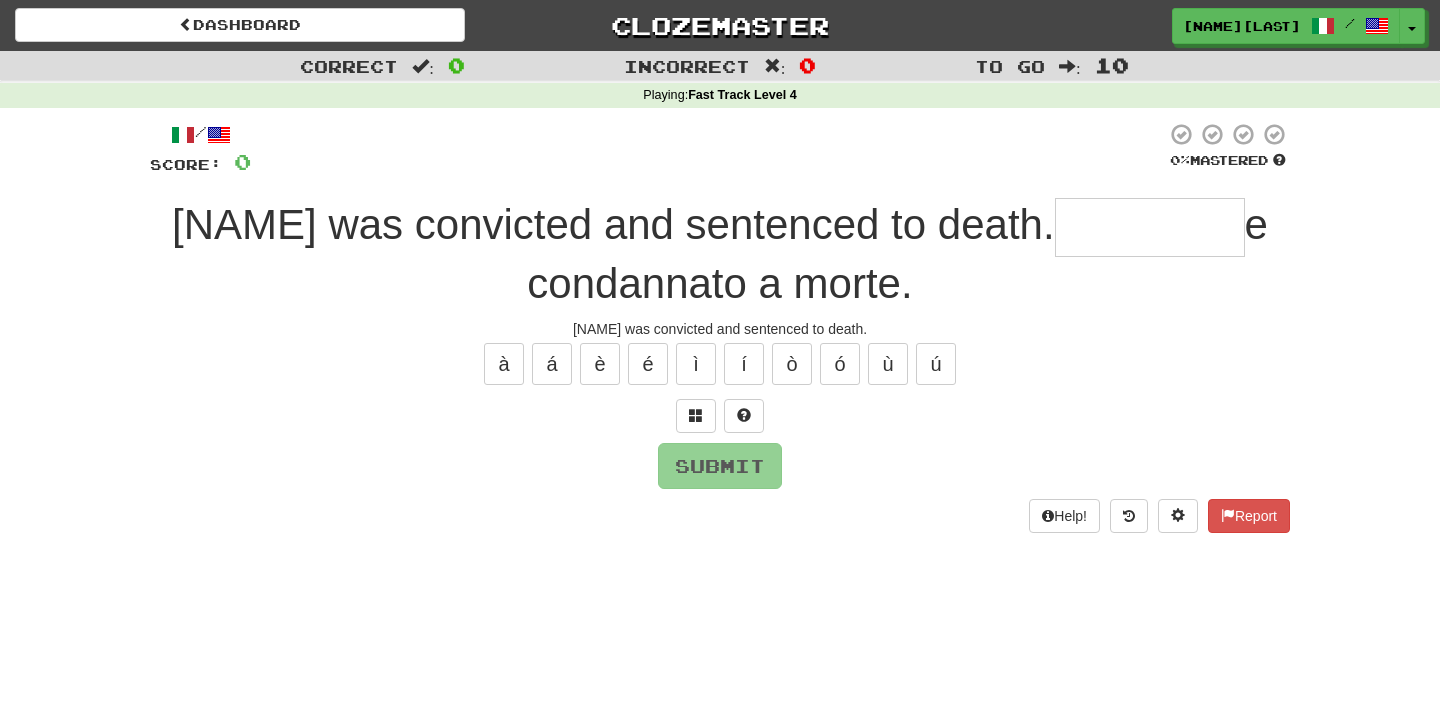 type on "*********" 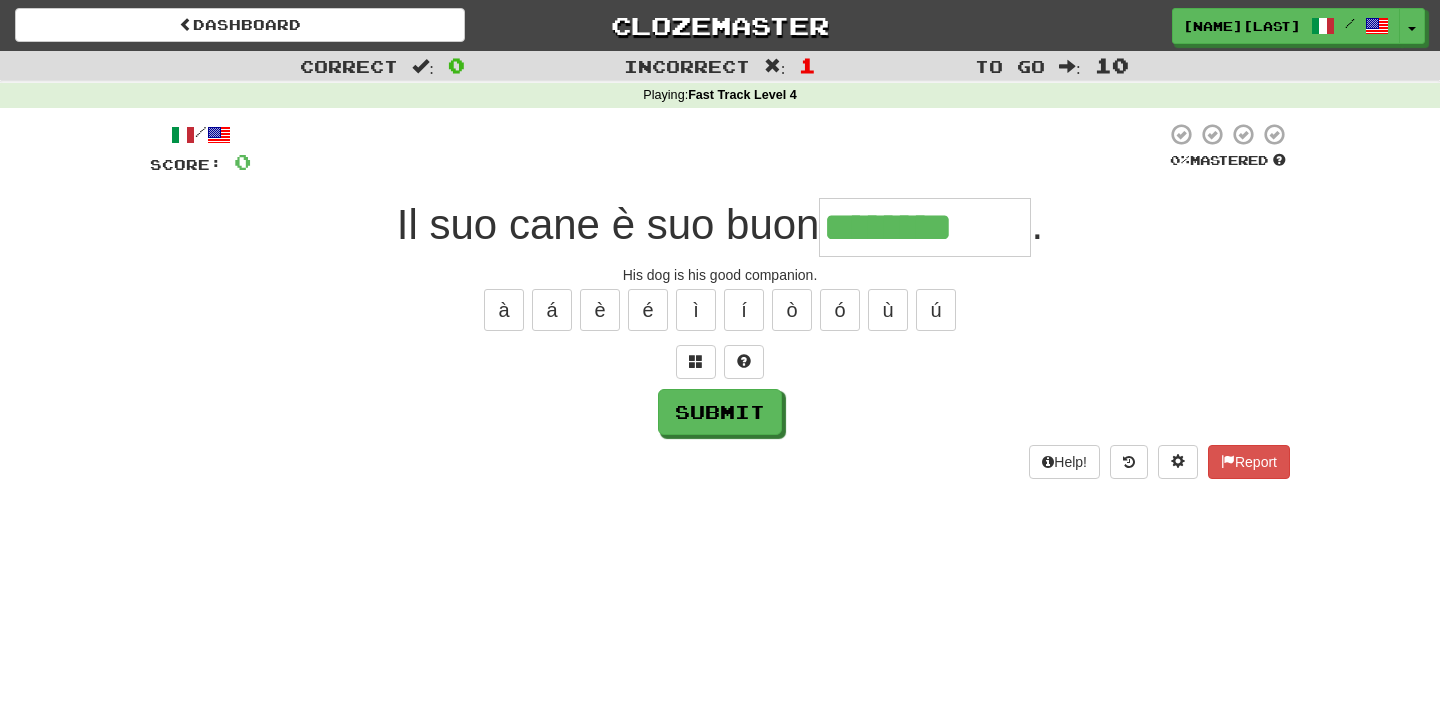 type on "********" 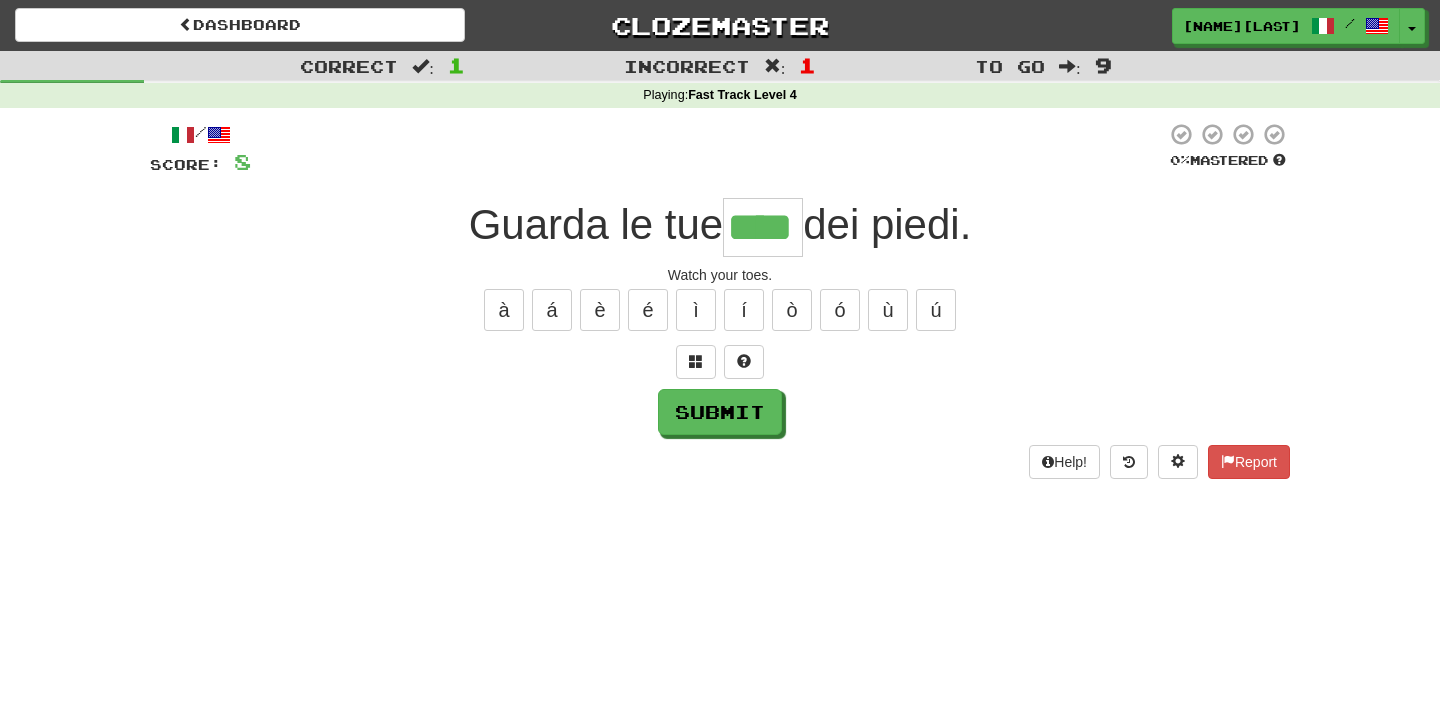 type on "****" 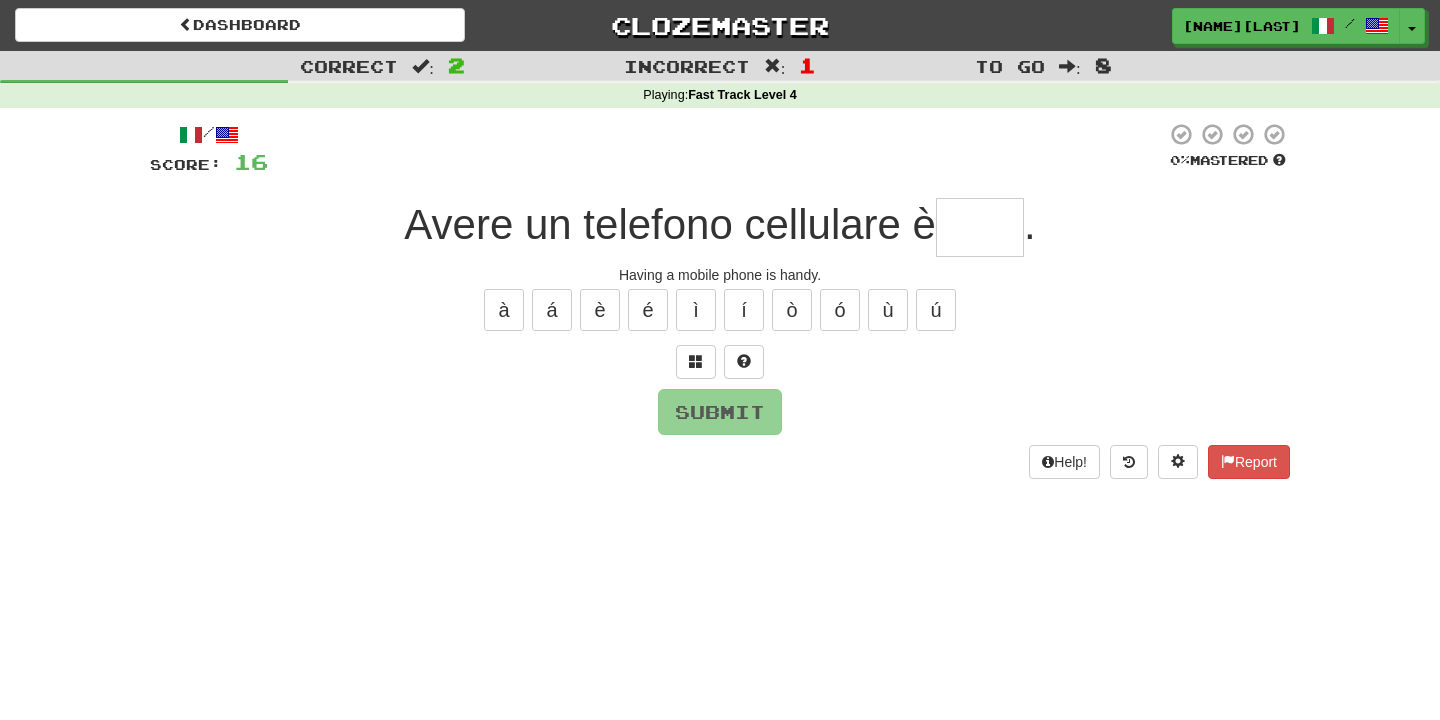 type on "*****" 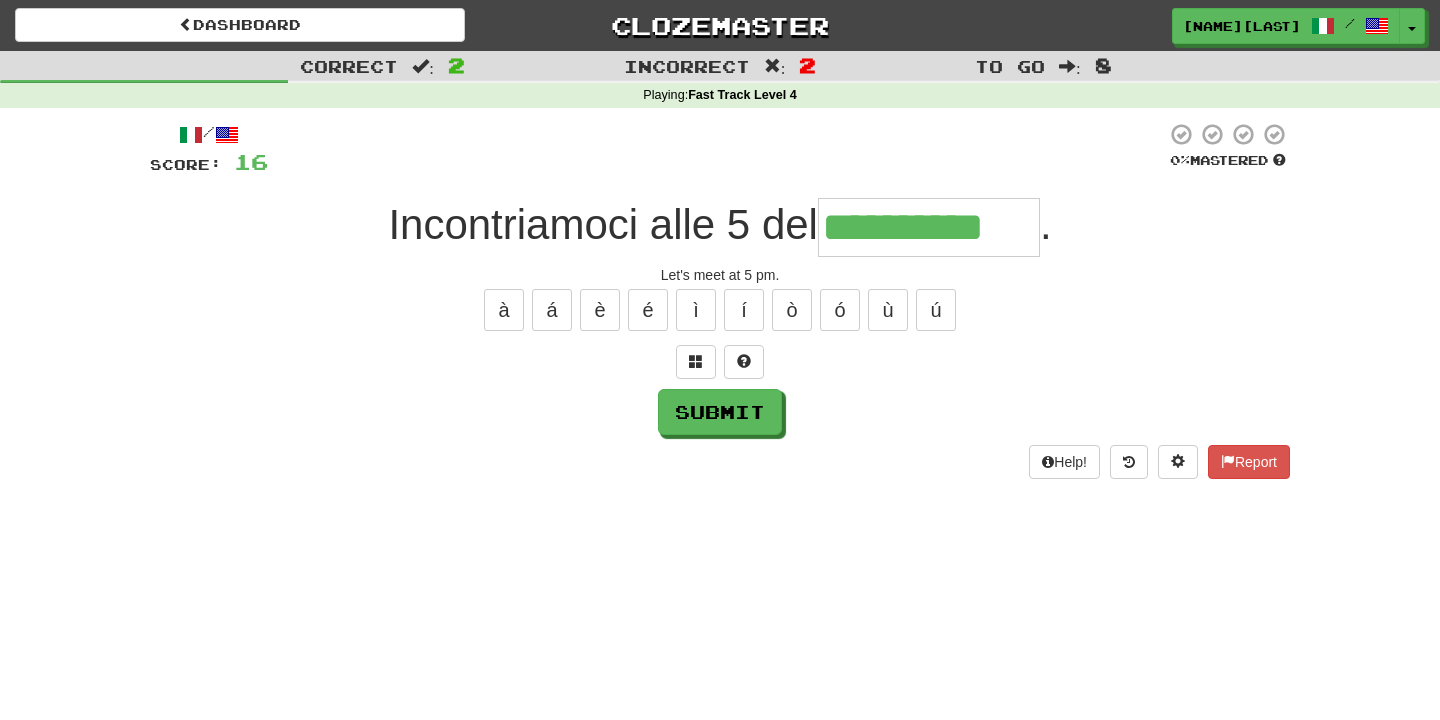 type on "**********" 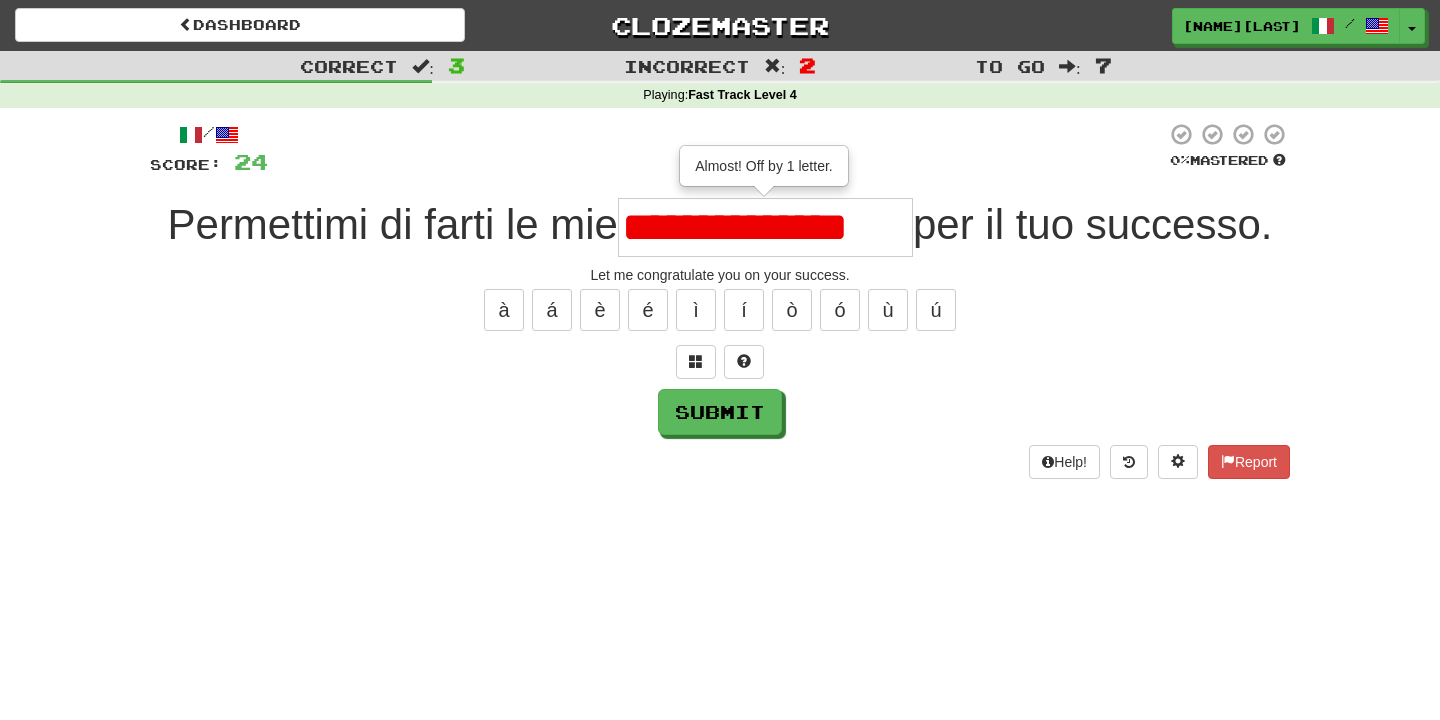 scroll, scrollTop: 0, scrollLeft: 0, axis: both 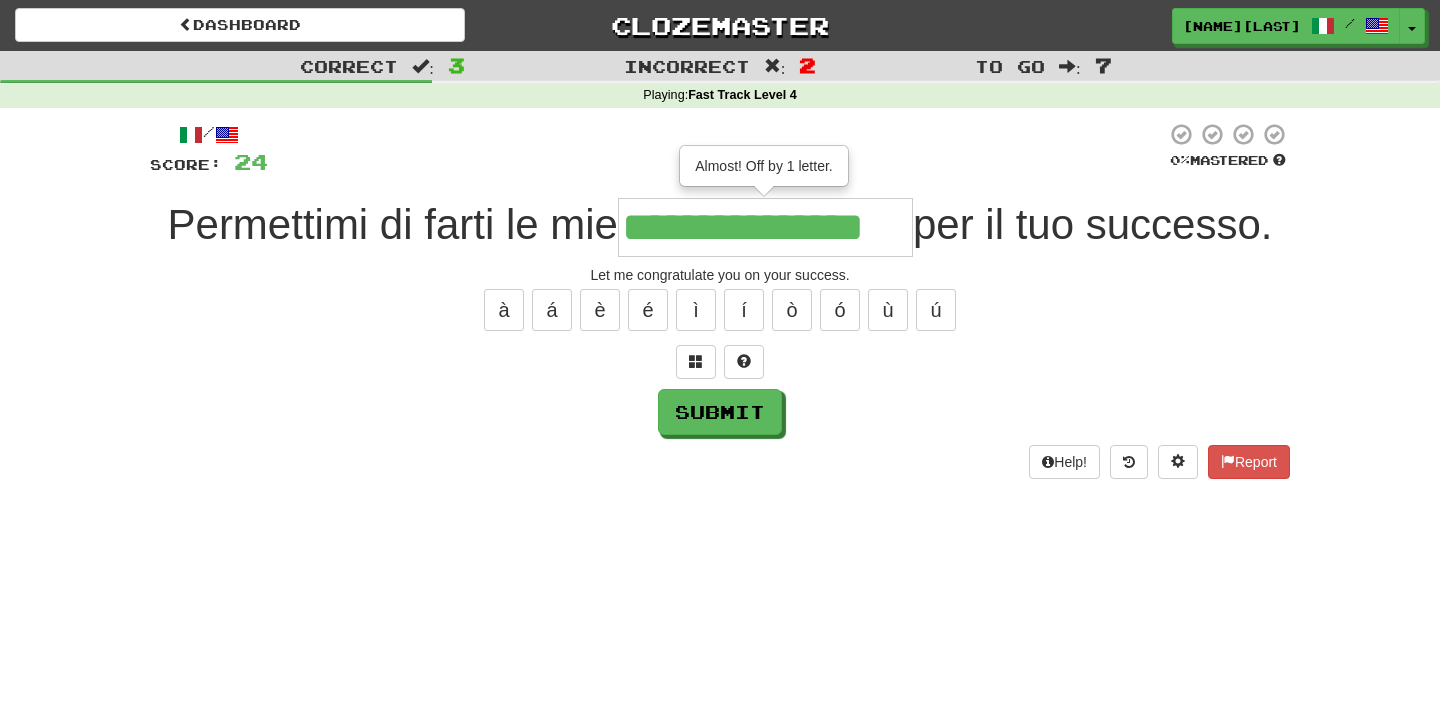 type on "**********" 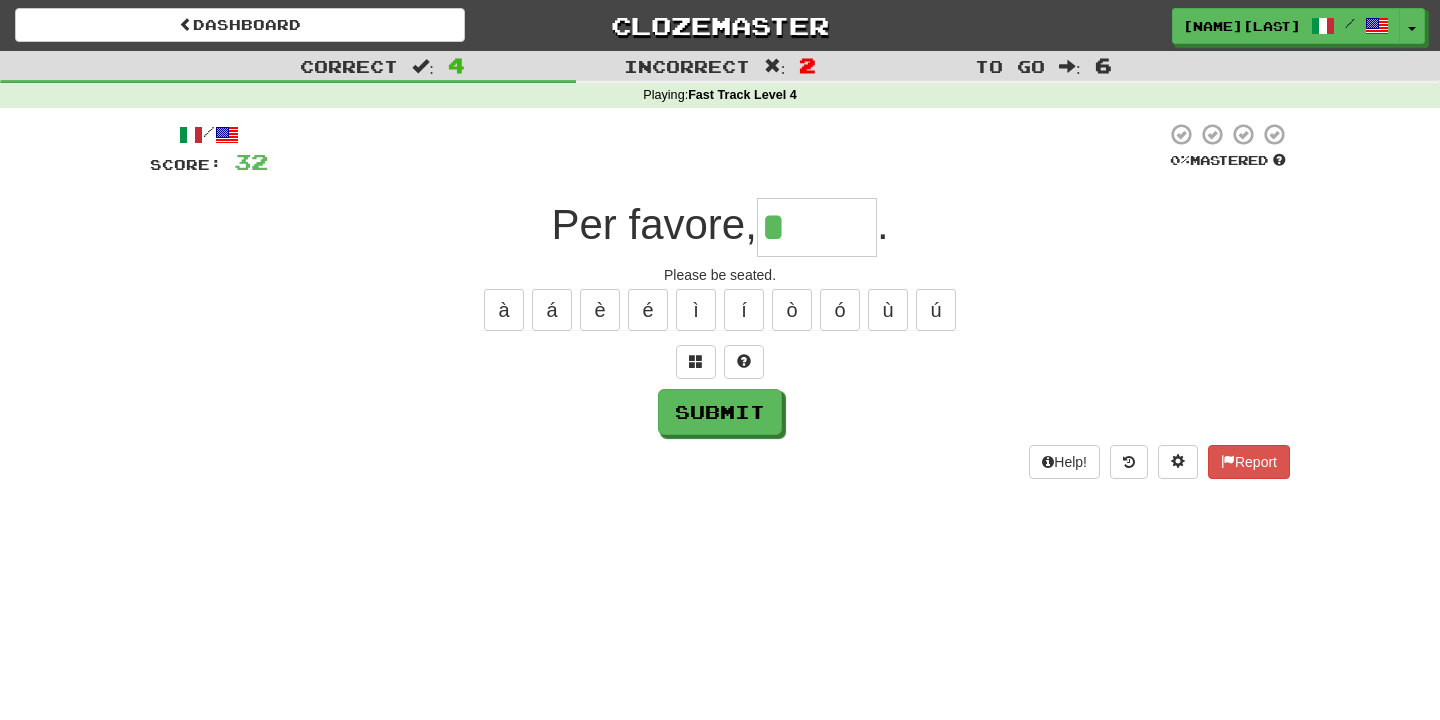 type on "*******" 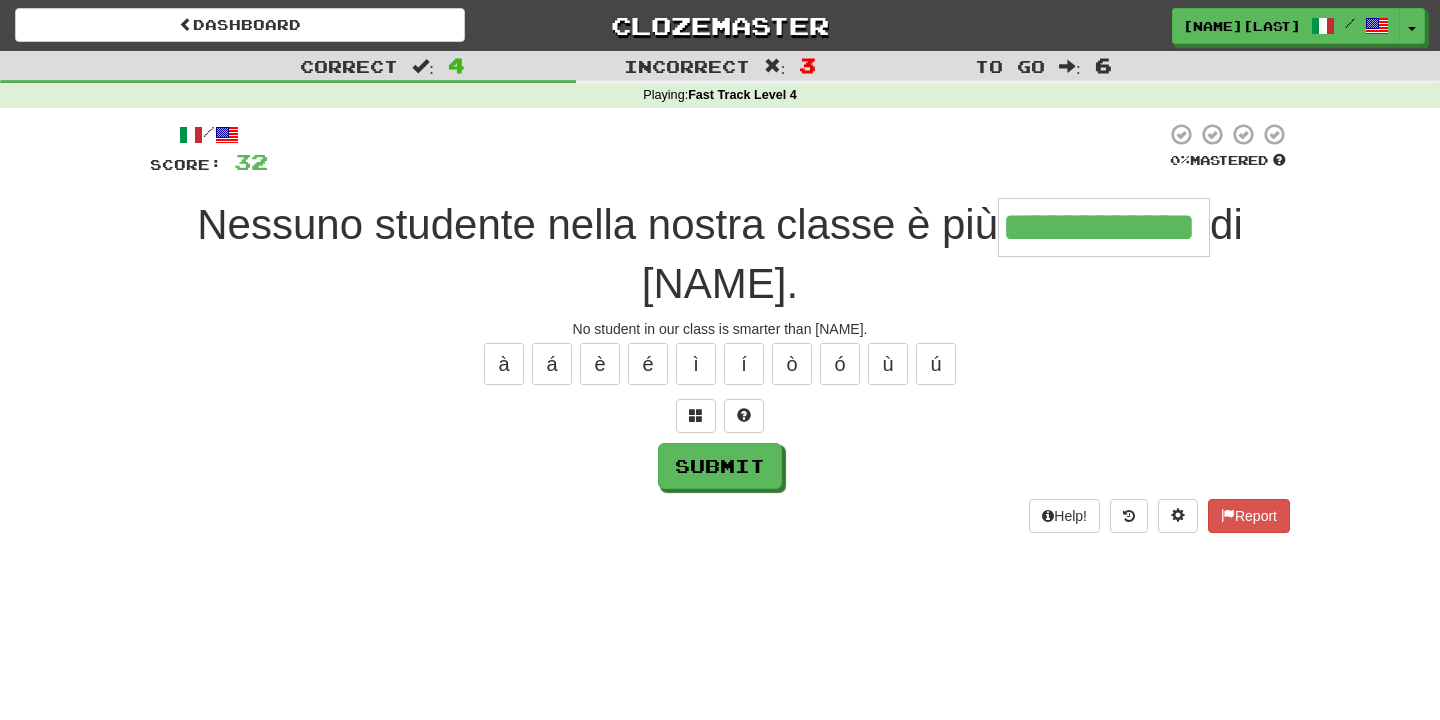 type on "**********" 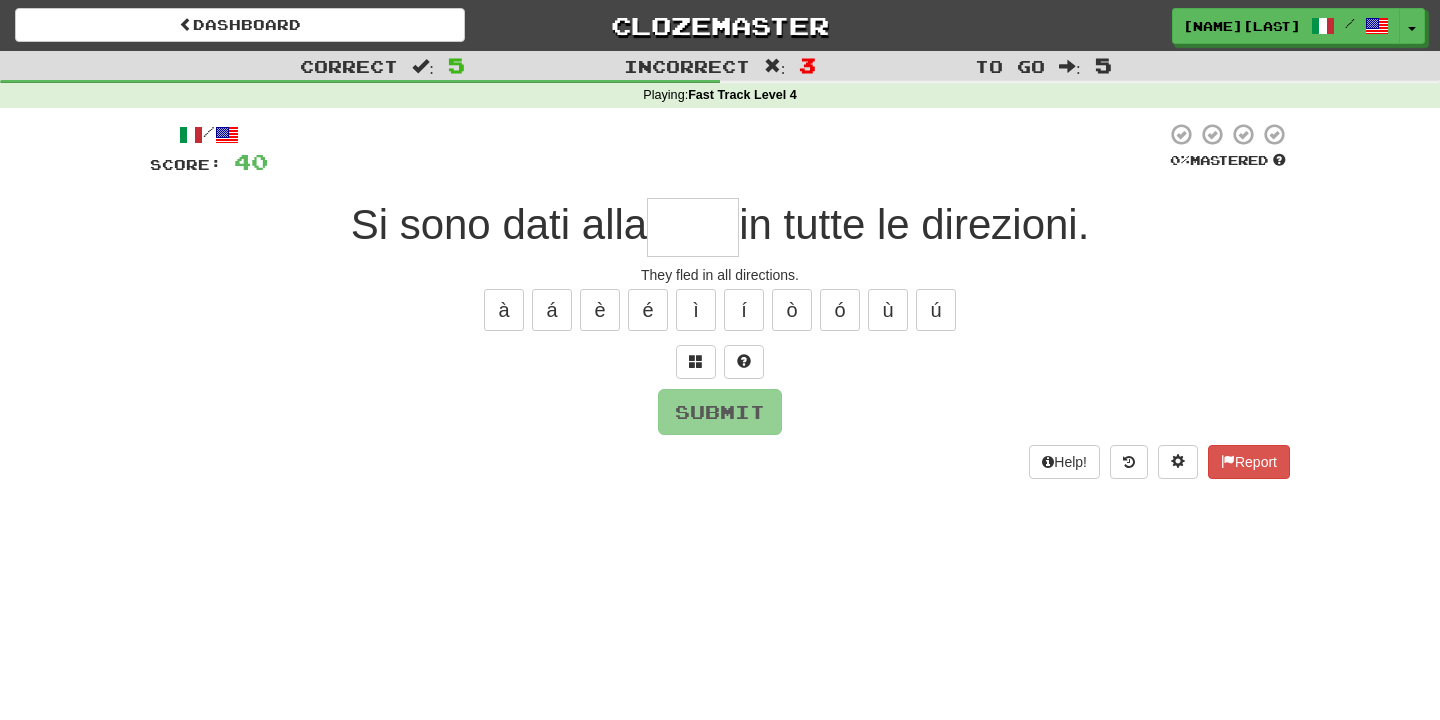 type on "****" 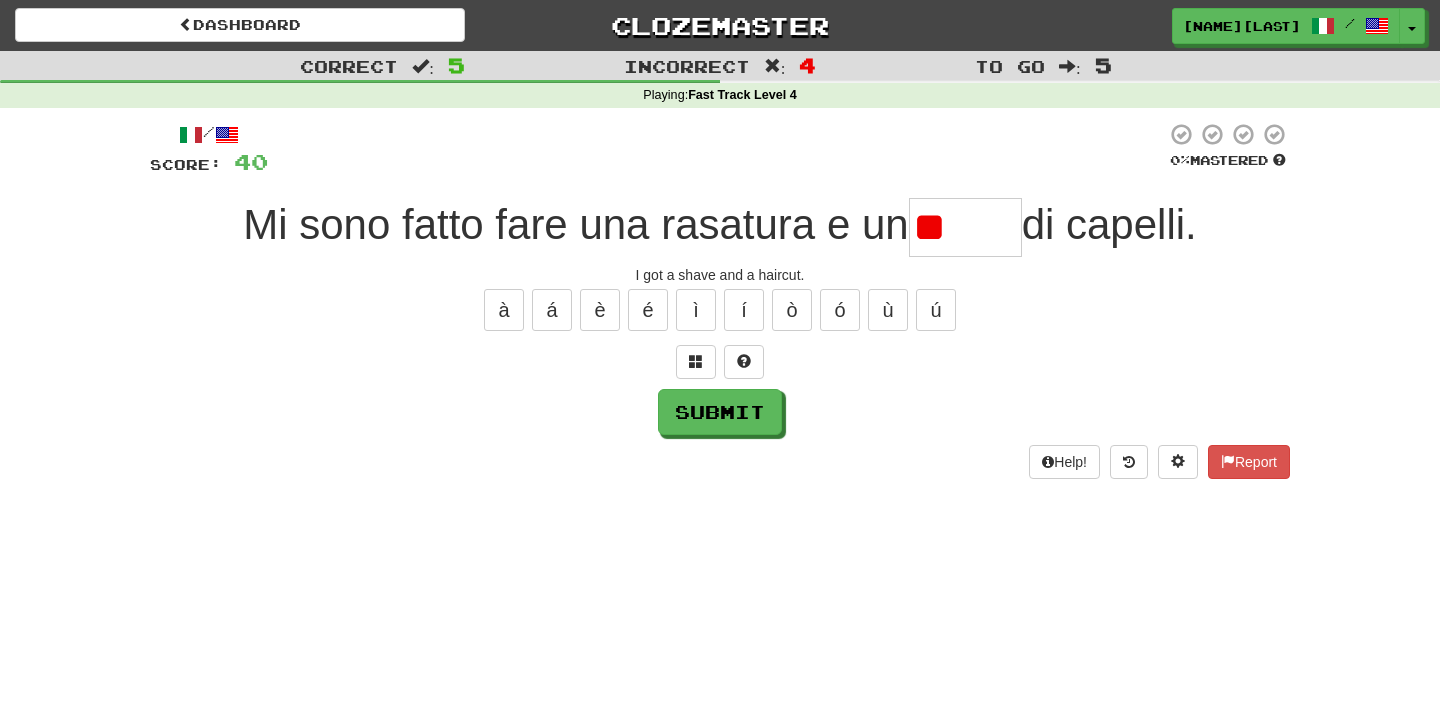type on "*" 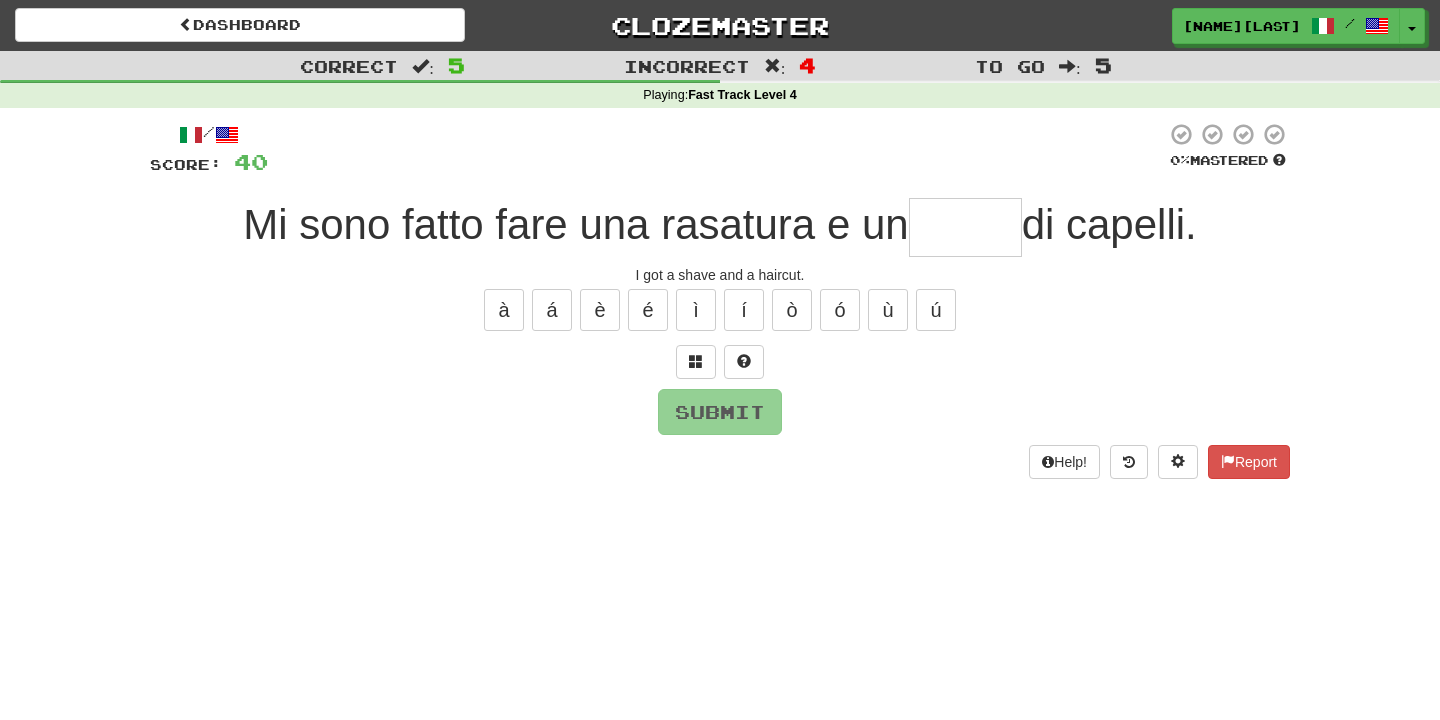 type on "******" 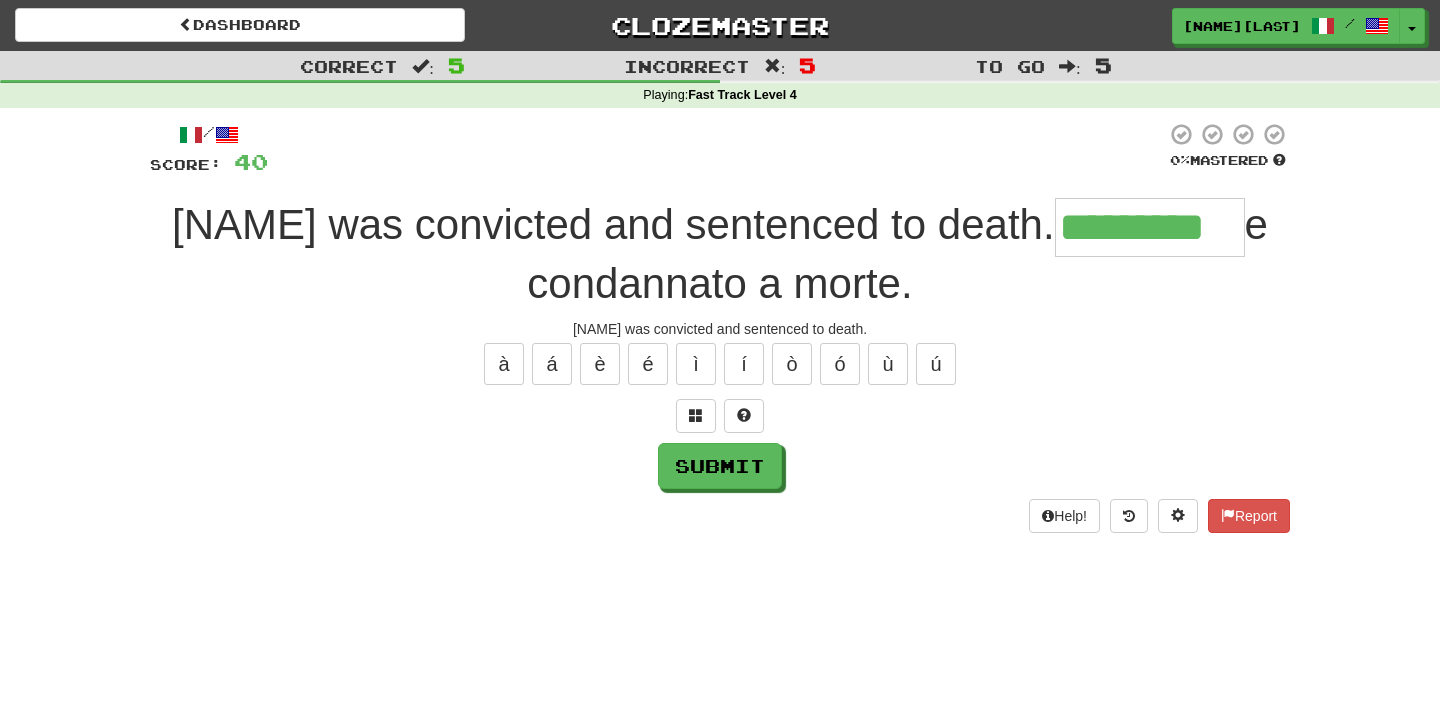 type on "*********" 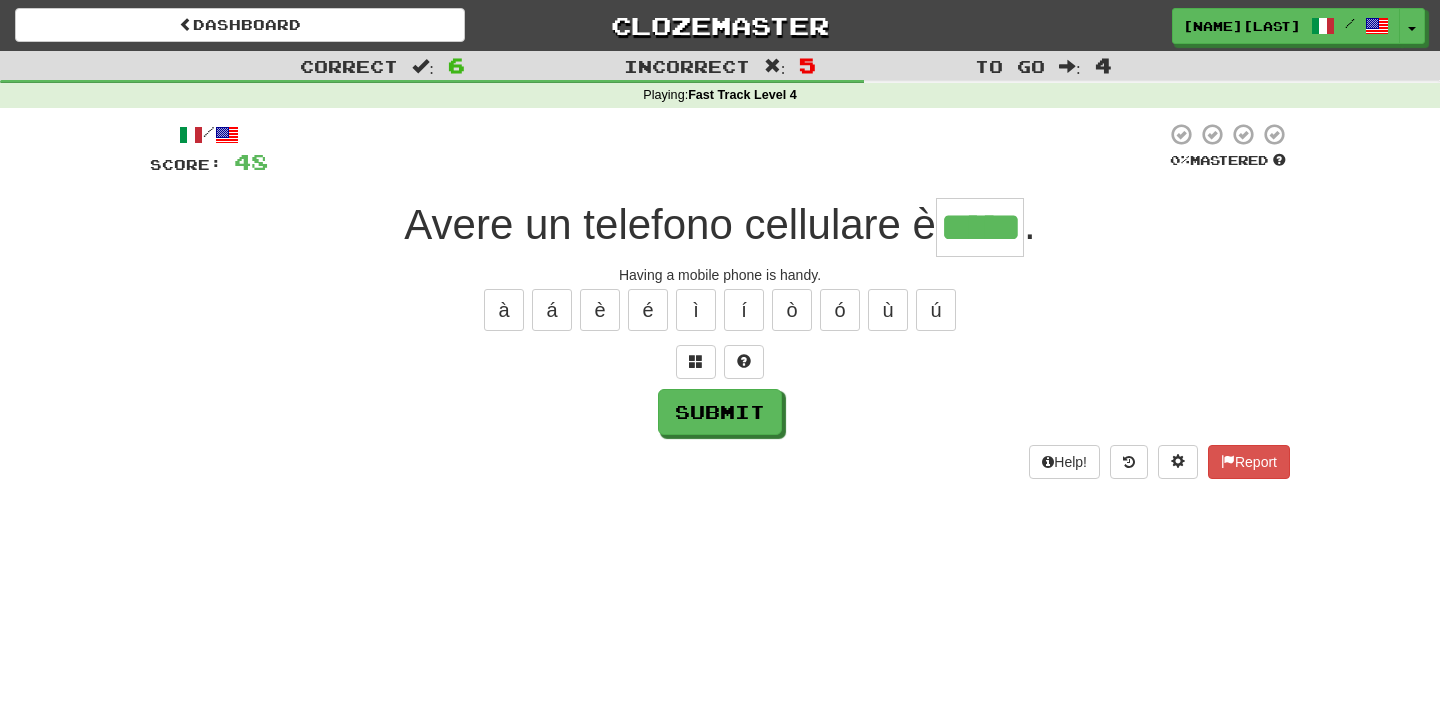 type on "*****" 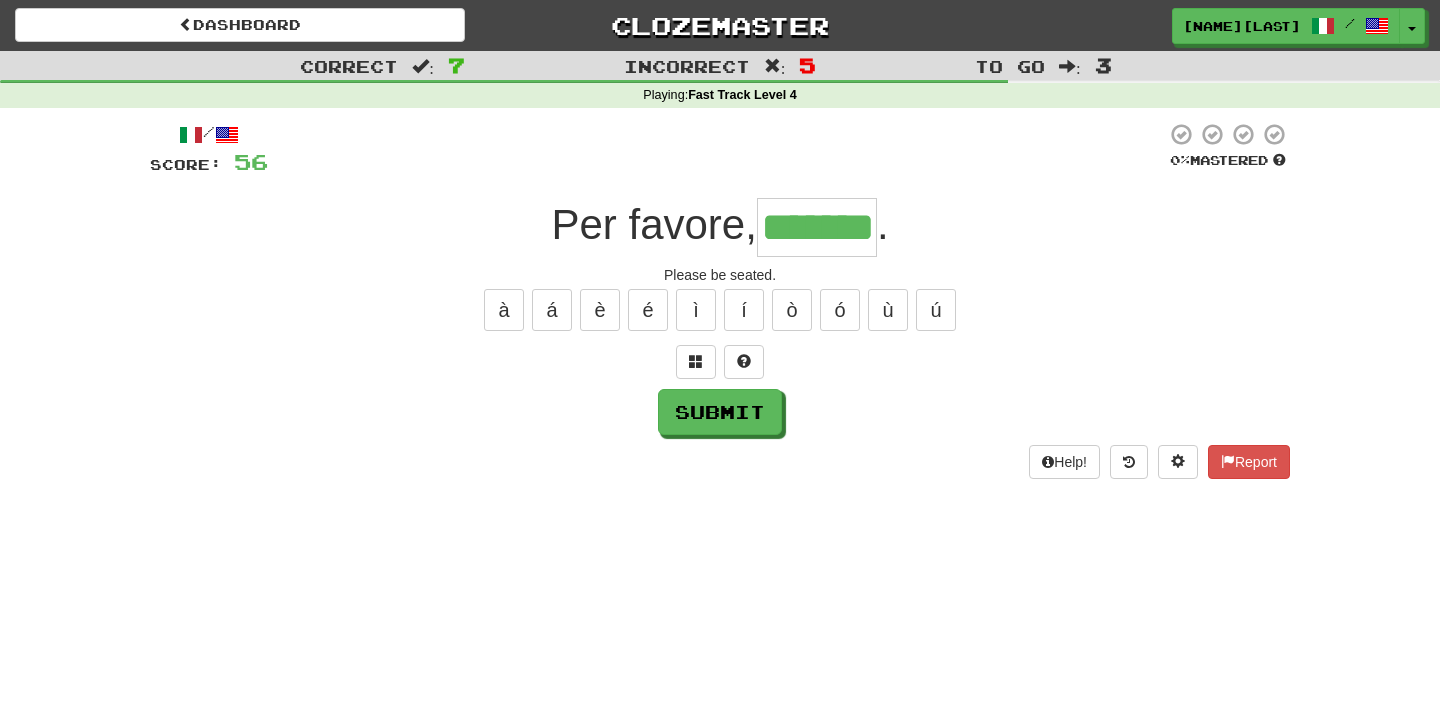 type on "*******" 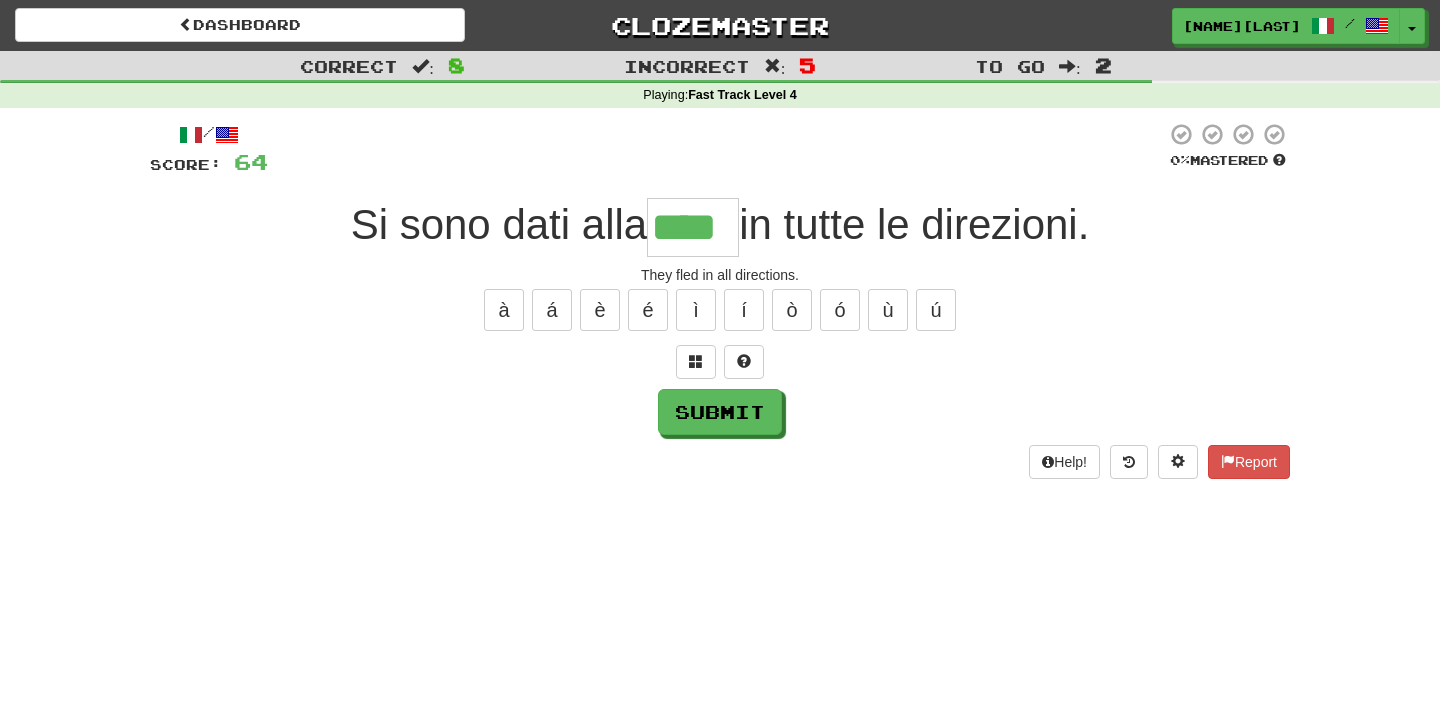 type on "****" 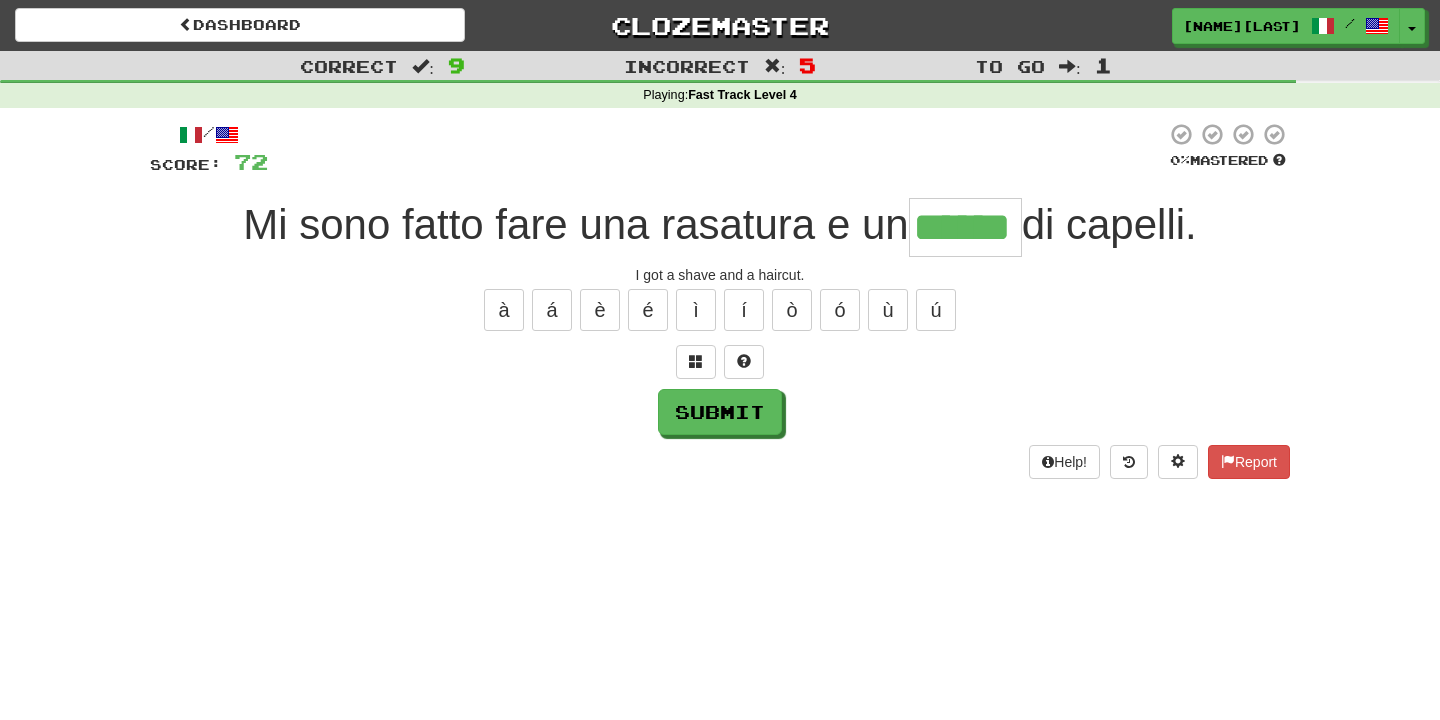 type on "******" 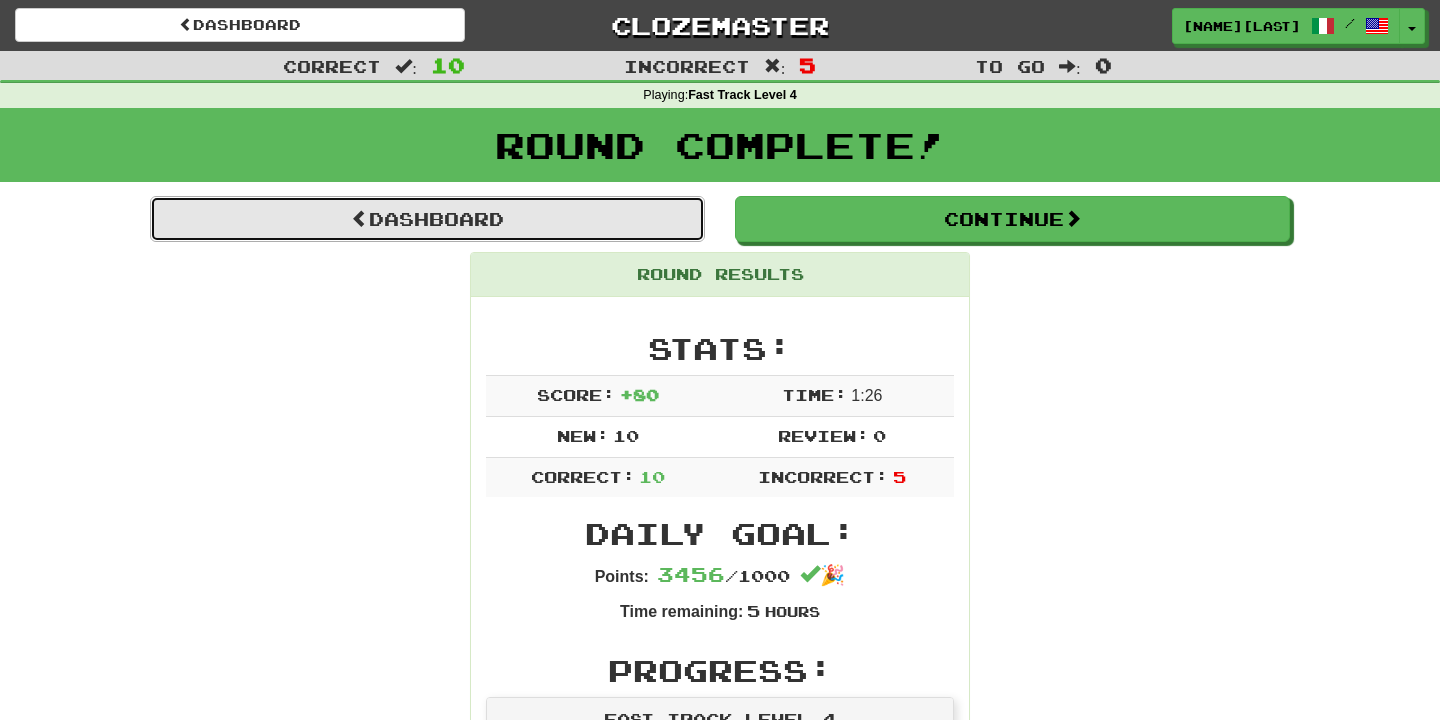 click on "Dashboard" at bounding box center [427, 219] 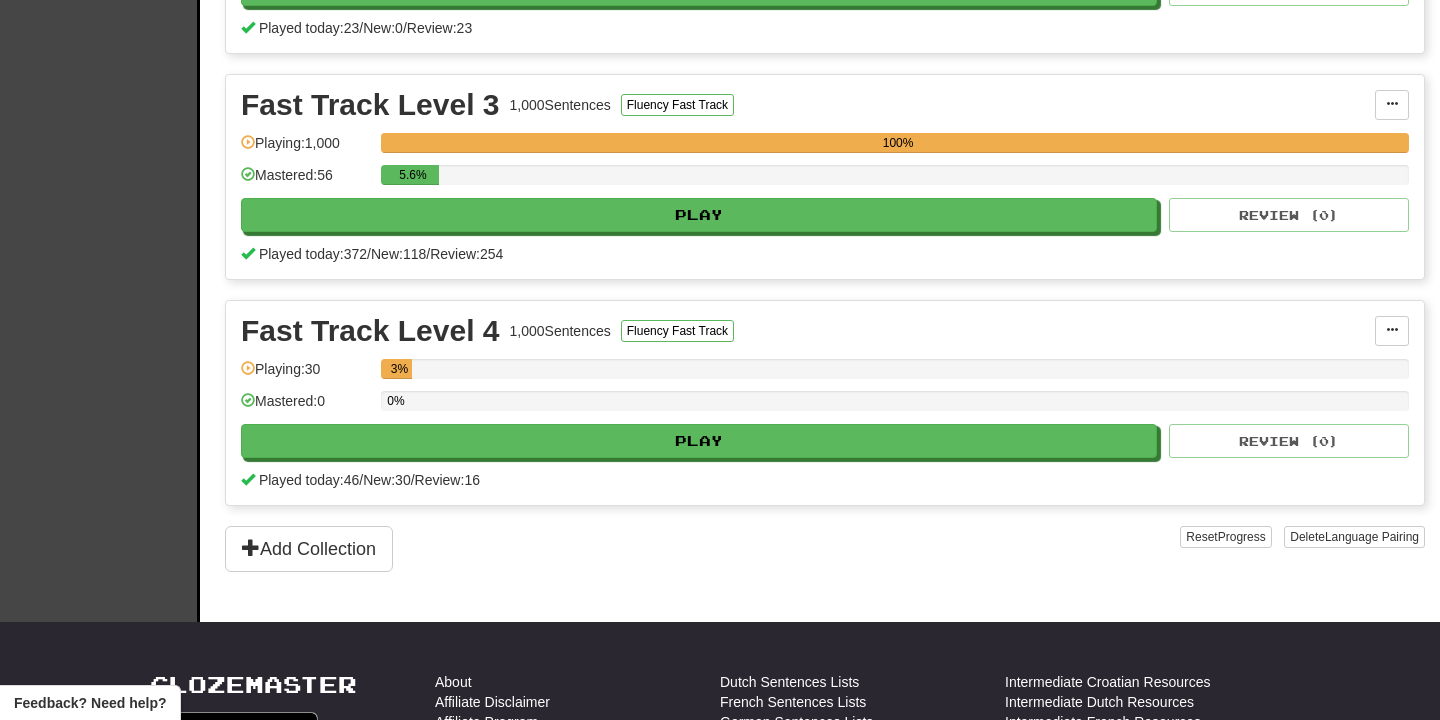 scroll, scrollTop: 886, scrollLeft: 0, axis: vertical 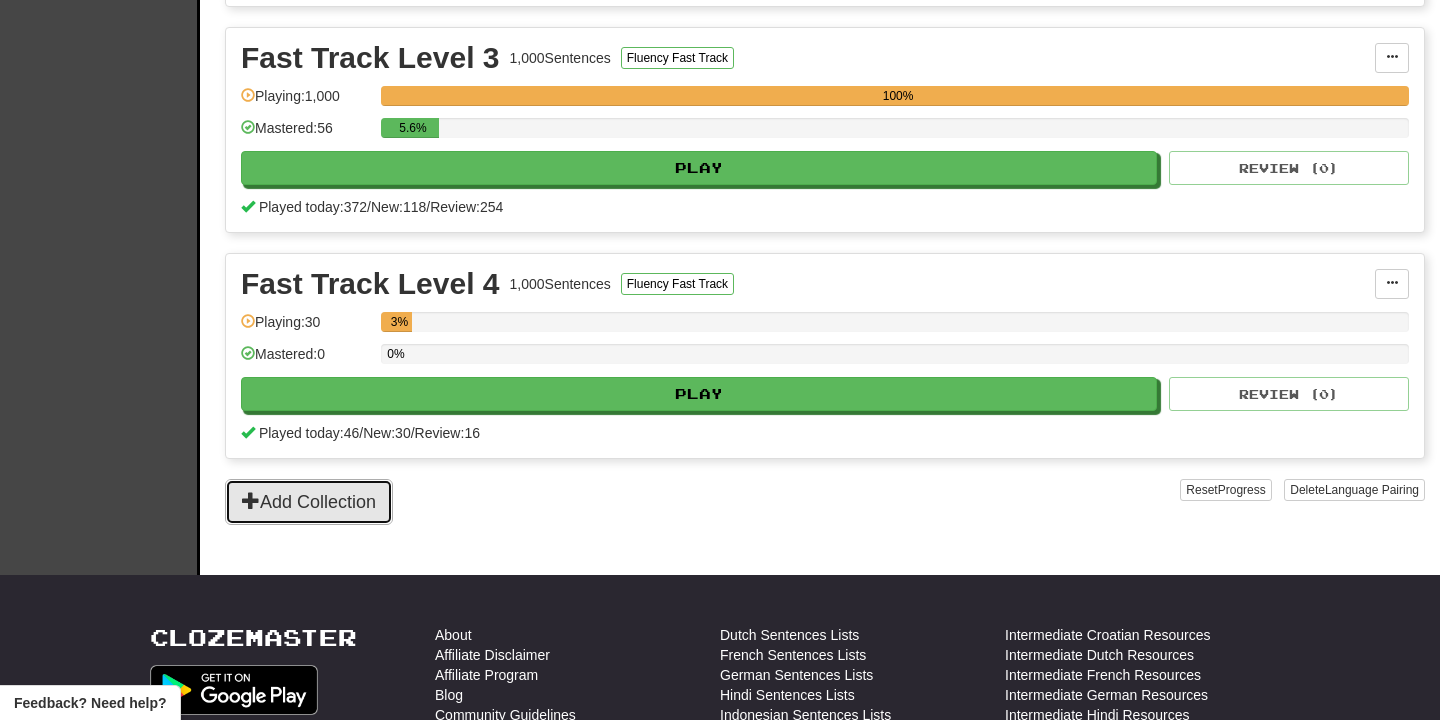click on "Add Collection" at bounding box center (309, 502) 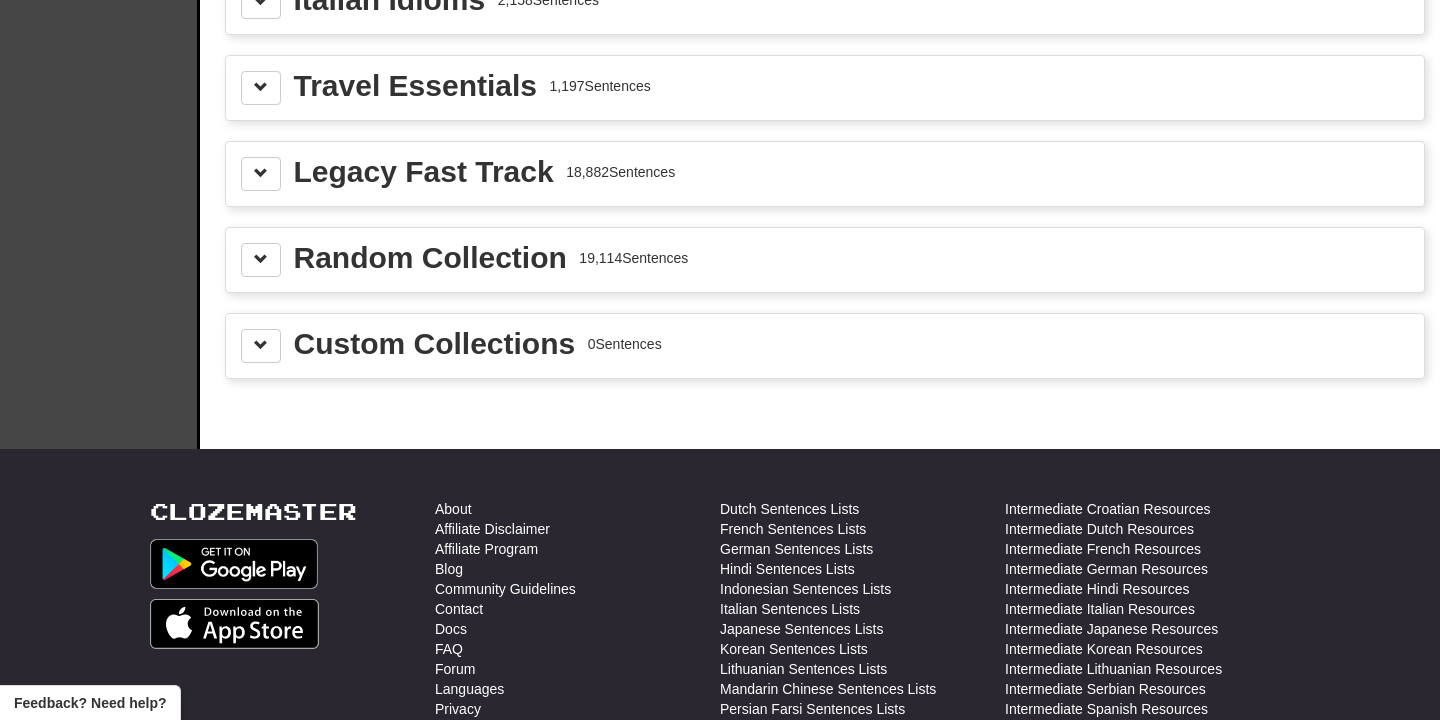 scroll, scrollTop: 2618, scrollLeft: 0, axis: vertical 